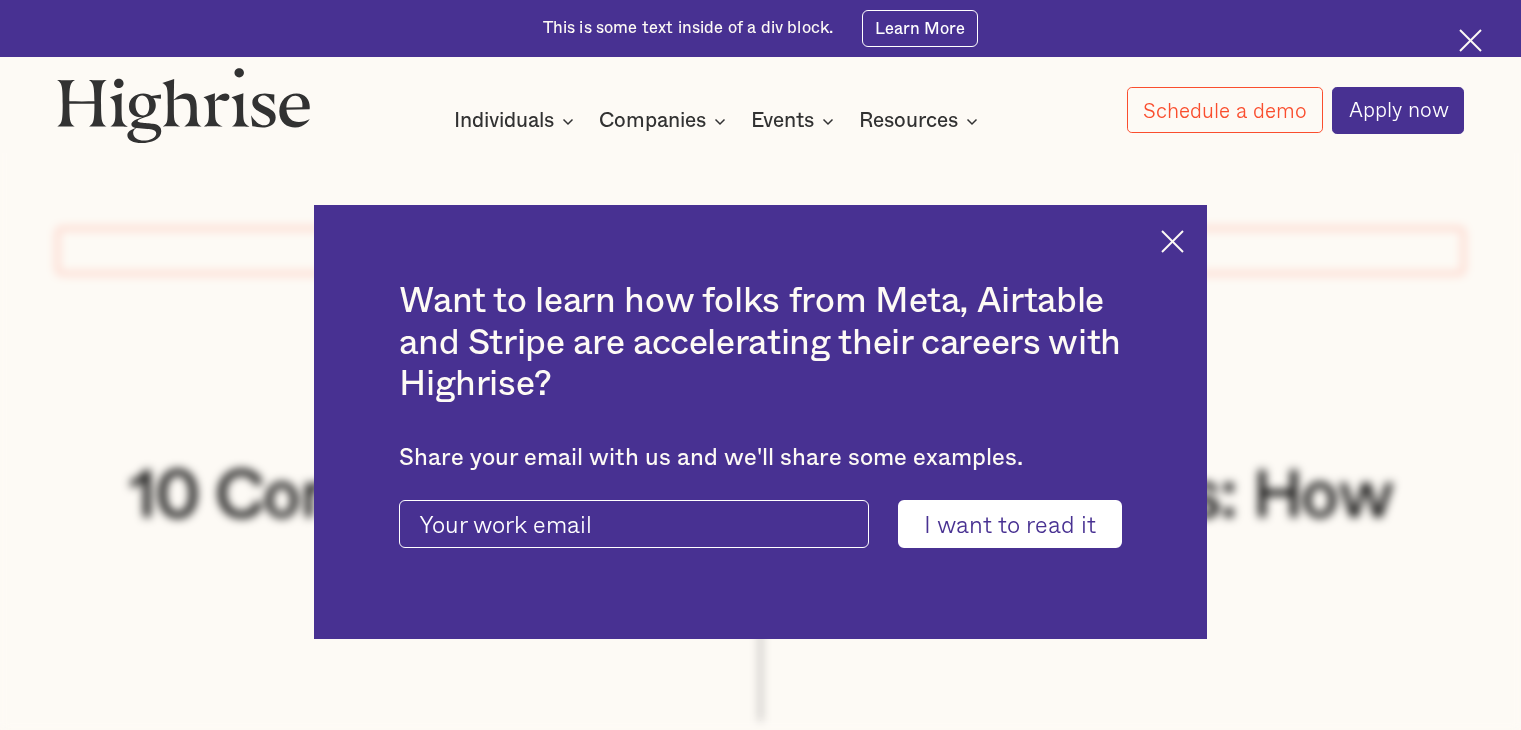 scroll, scrollTop: 0, scrollLeft: 0, axis: both 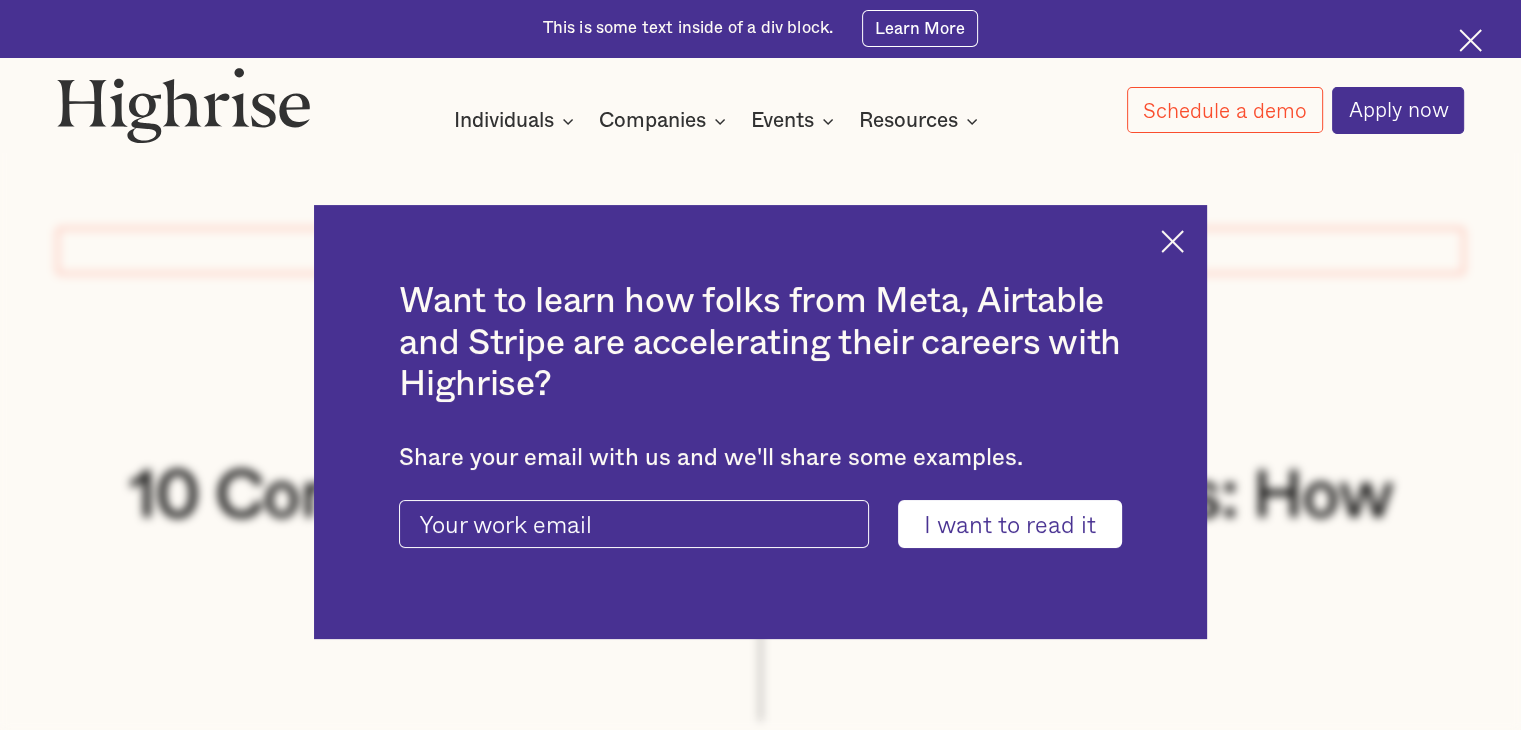 click at bounding box center [1470, 40] 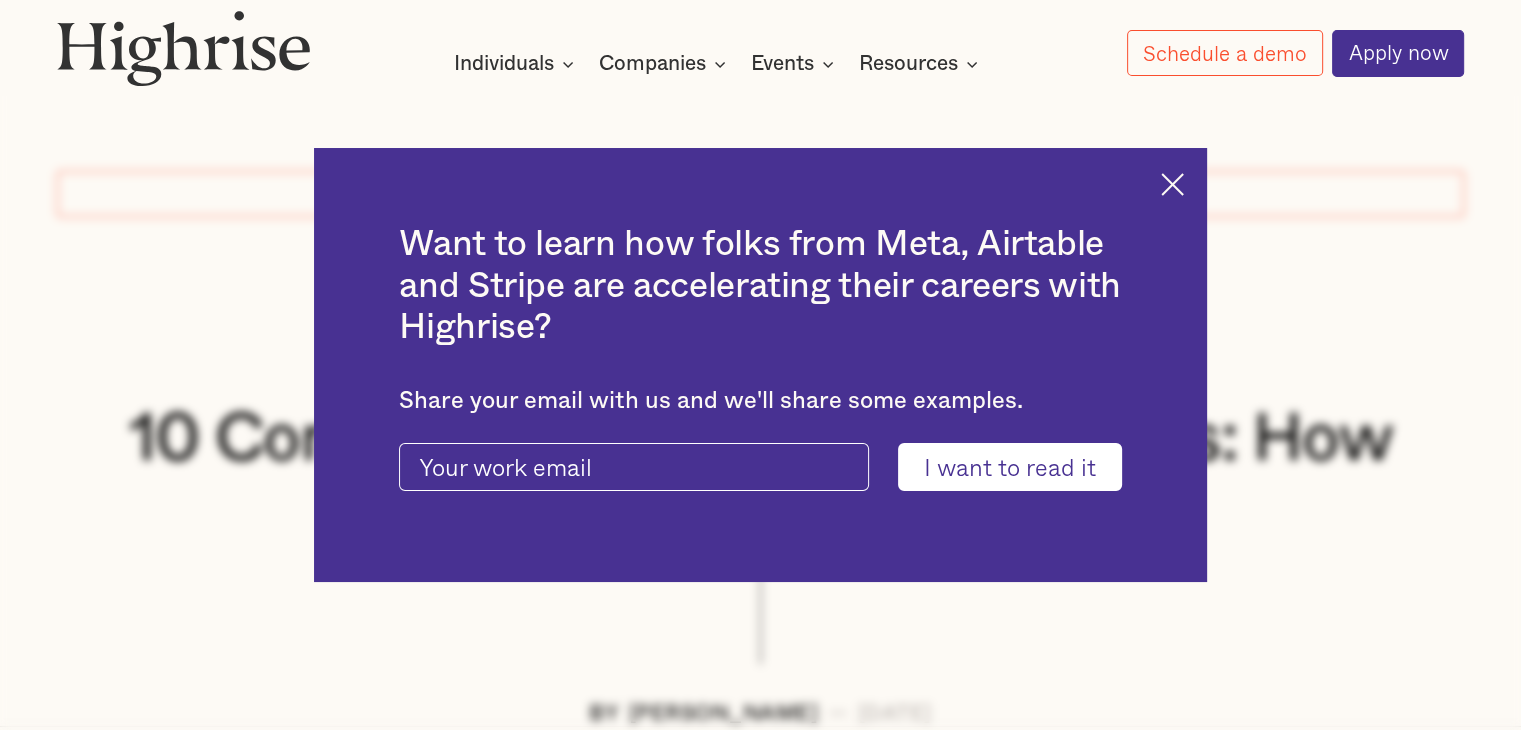 click at bounding box center (1172, 184) 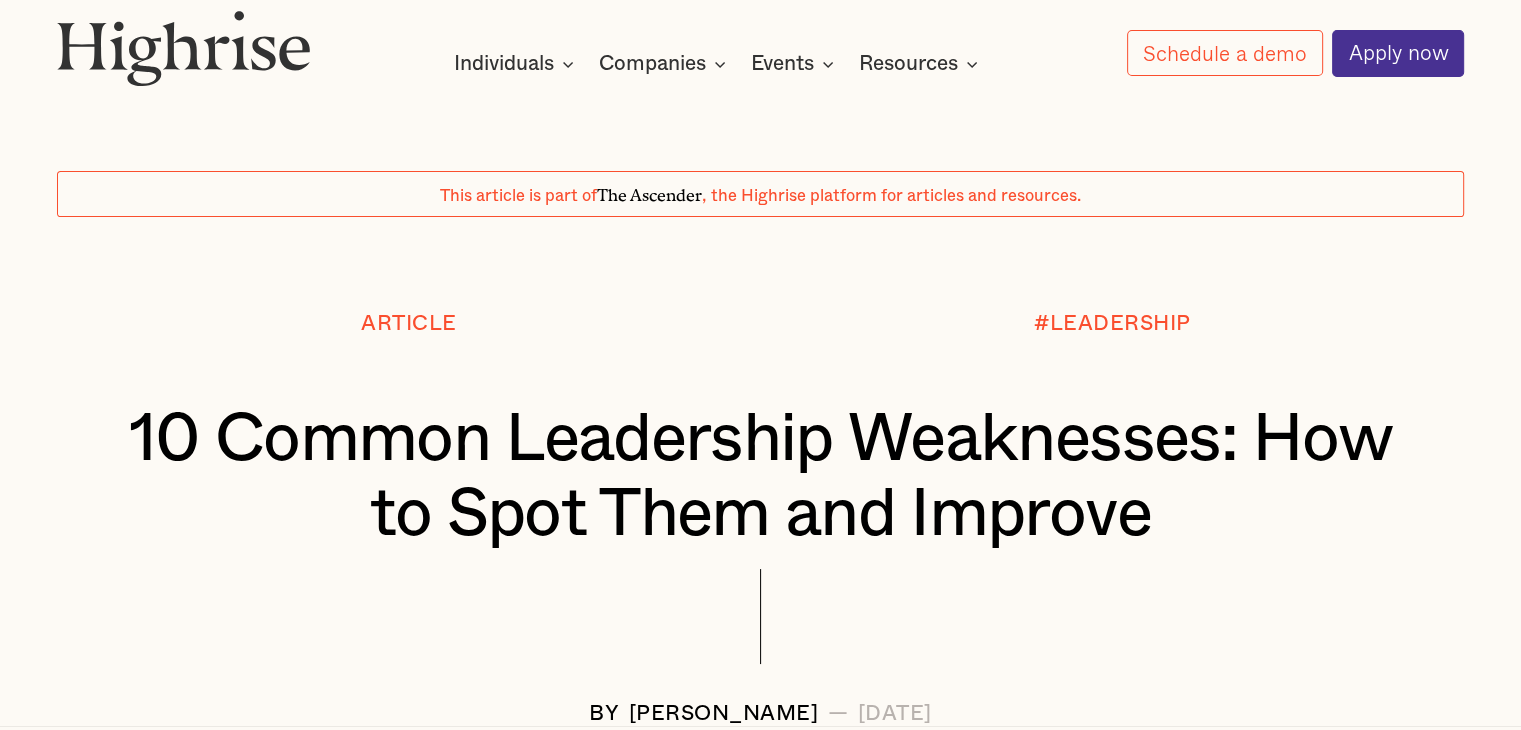 click on "This article is part of  The Ascender , the Highrise platform for articles and resources." at bounding box center (760, 194) 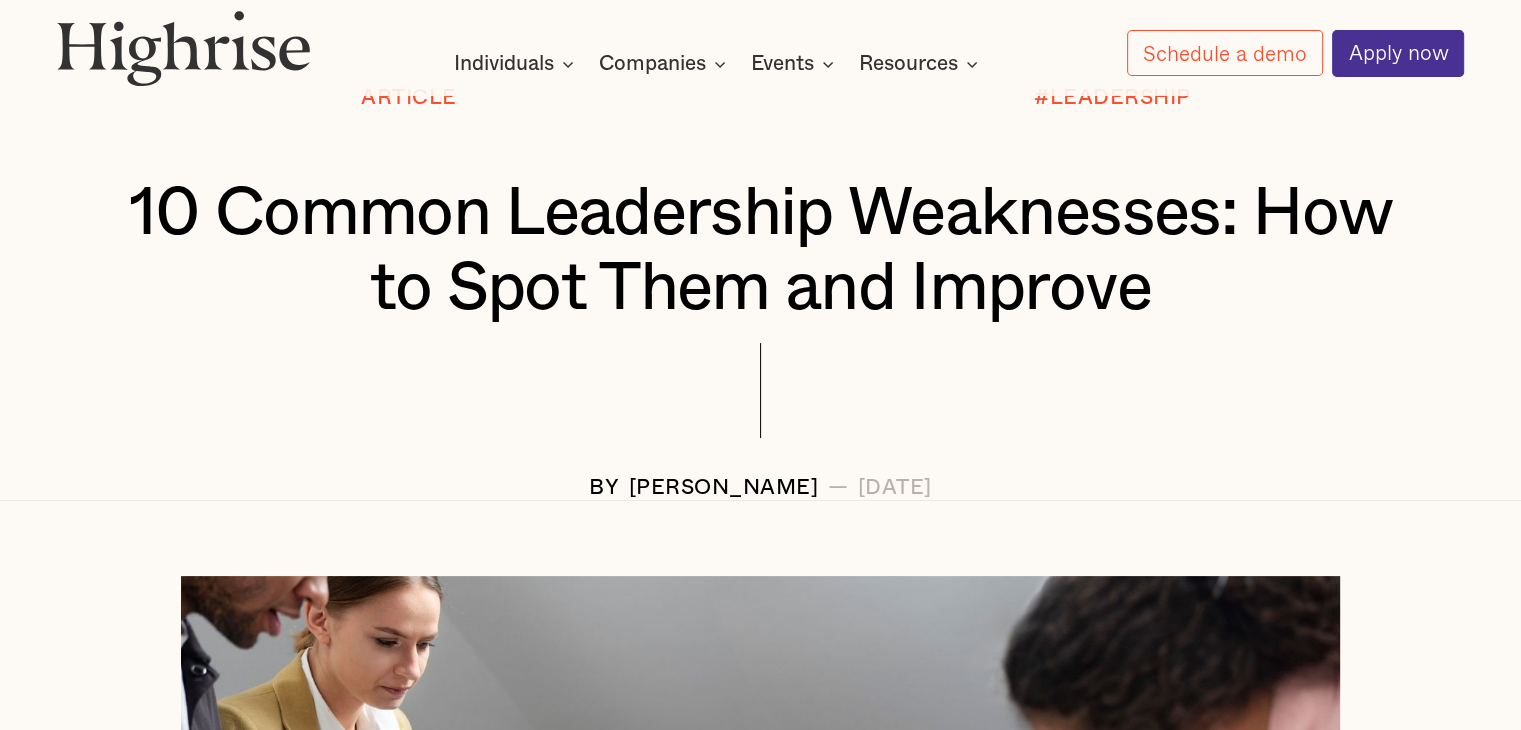 scroll, scrollTop: 320, scrollLeft: 0, axis: vertical 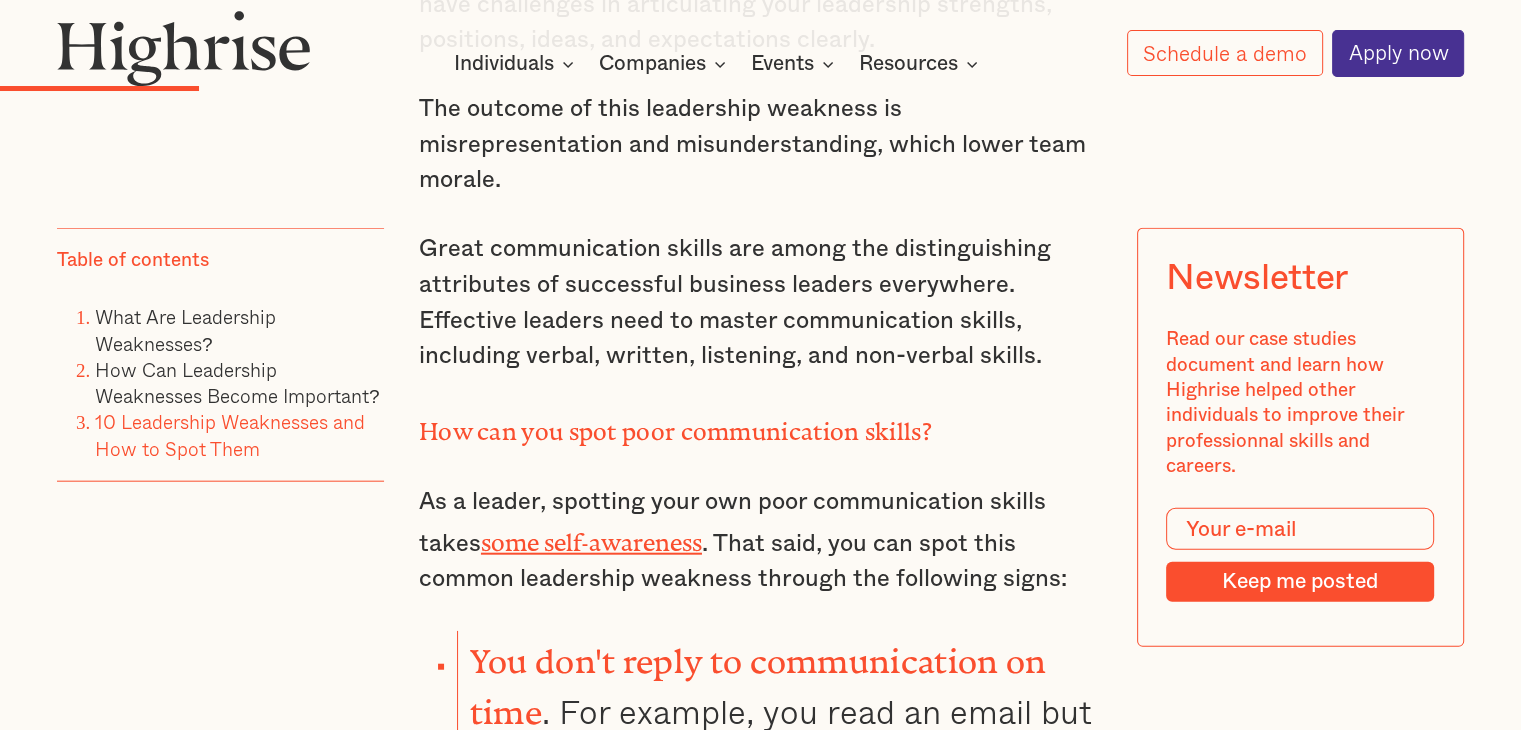 click on ""A strong leader accepts blame and gives credit. A weak leader gives blame and accepts the credit." -[PERSON_NAME]. As a leader, there is tremendous pressure to be strong and not show or admit your own weakness to your team members. But this should not be the case. Great leaders are not flawless; they have strengths and weaknesses. Successful leaders know how to spot and improve their own weaknesses to ensure they don't affect their performance. But not everyone knows how to do this. So what are common leadership weaknesses? And how can a leader spot them and improve leadership strategy? In this article, we will explore what leadership weaknesses are, how to spot them, and what are the best ways to improve. What Are Leadership Weaknesses? Leadership weaknesses are attributes or traits a leader may possess that may result in negative actions that eventually affect performance and the  work environment . They include: a lack of  emotional intelligence, leadership skills. How Can Leadership Weaknesses Become Important?" at bounding box center (760, 8267) 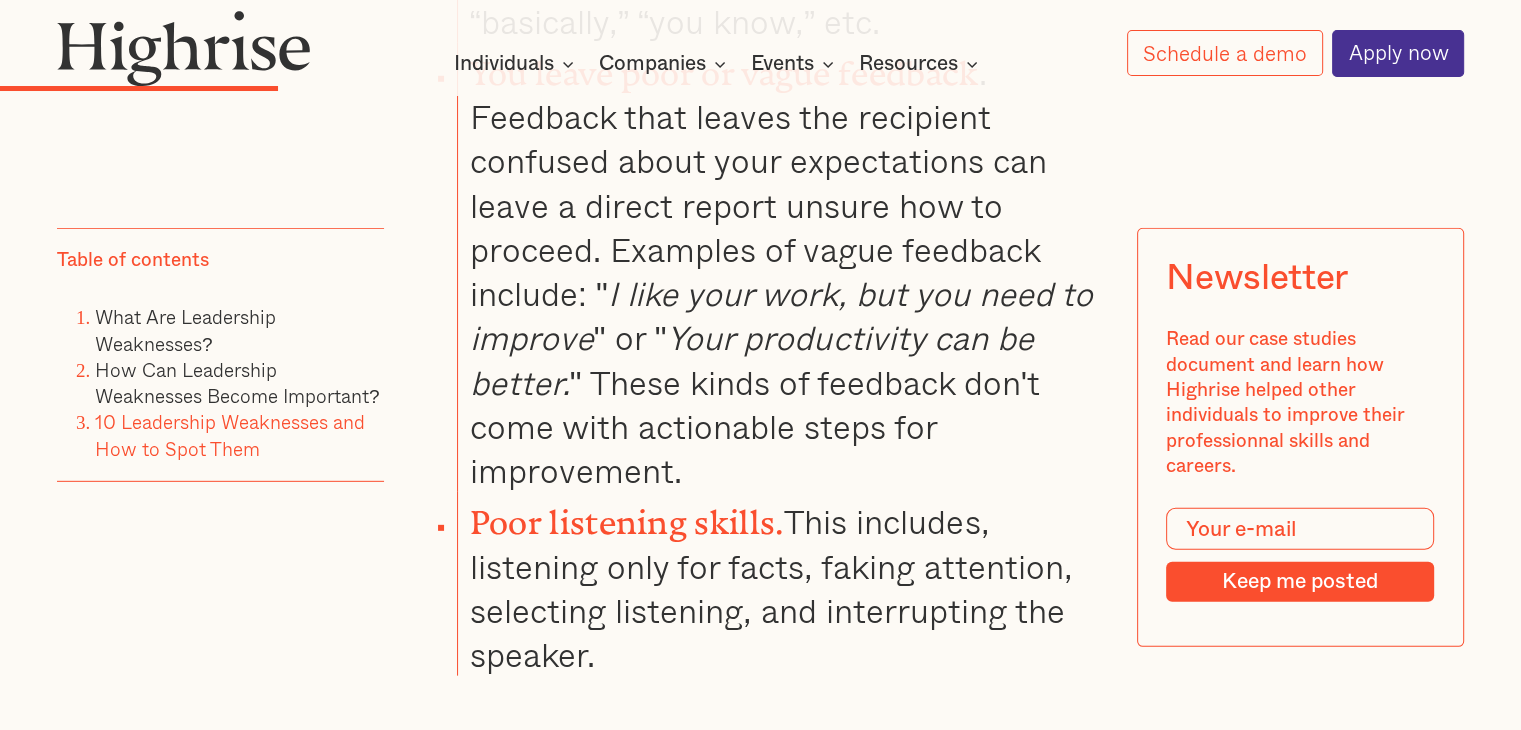 scroll, scrollTop: 4744, scrollLeft: 0, axis: vertical 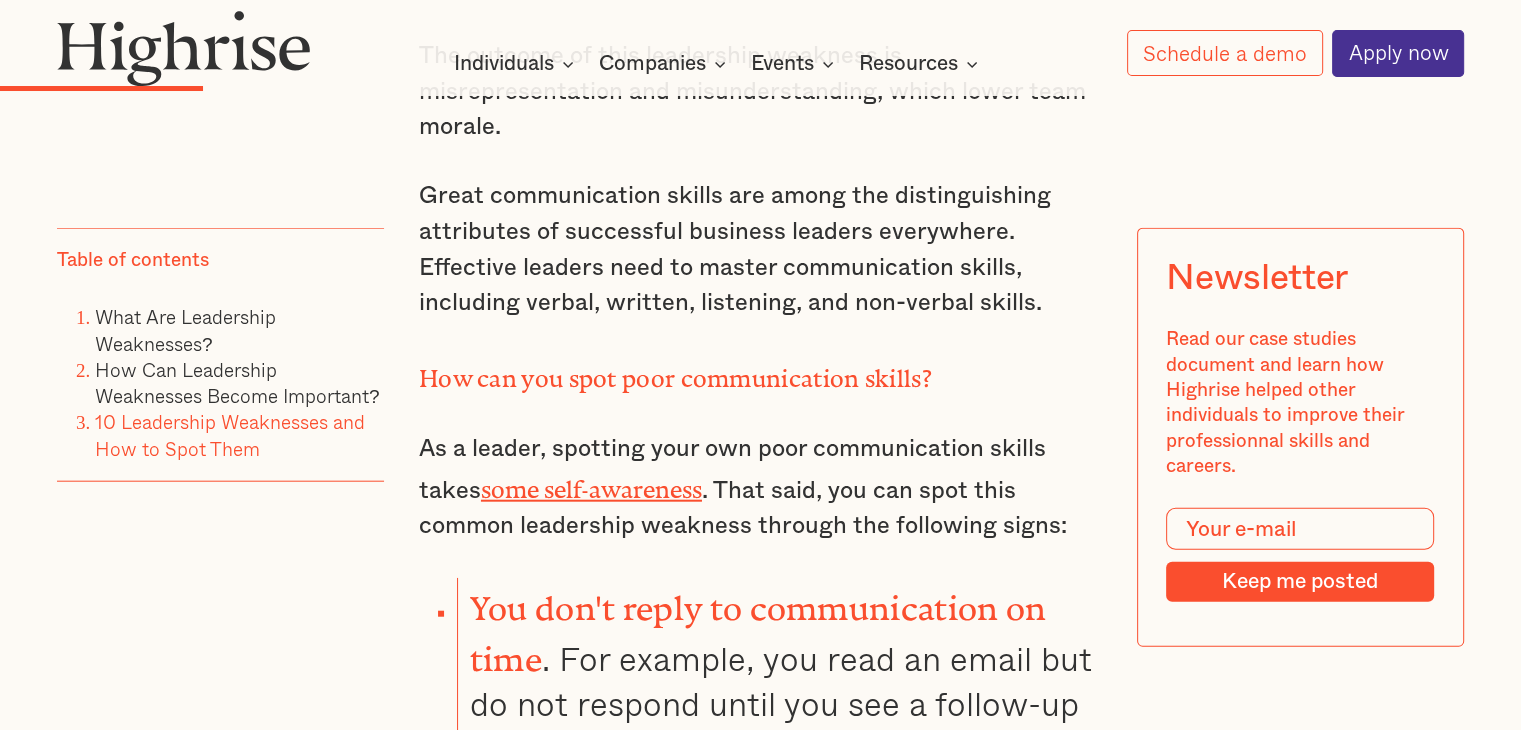 click on ""A strong leader accepts blame and gives credit. A weak leader gives blame and accepts the credit." -[PERSON_NAME]. As a leader, there is tremendous pressure to be strong and not show or admit your own weakness to your team members. But this should not be the case. Great leaders are not flawless; they have strengths and weaknesses. Successful leaders know how to spot and improve their own weaknesses to ensure they don't affect their performance. But not everyone knows how to do this. So what are common leadership weaknesses? And how can a leader spot them and improve leadership strategy? In this article, we will explore what leadership weaknesses are, how to spot them, and what are the best ways to improve. What Are Leadership Weaknesses? Leadership weaknesses are attributes or traits a leader may possess that may result in negative actions that eventually affect performance and the  work environment . They include: a lack of  emotional intelligence, leadership skills. How Can Leadership Weaknesses Become Important?" at bounding box center (760, 8214) 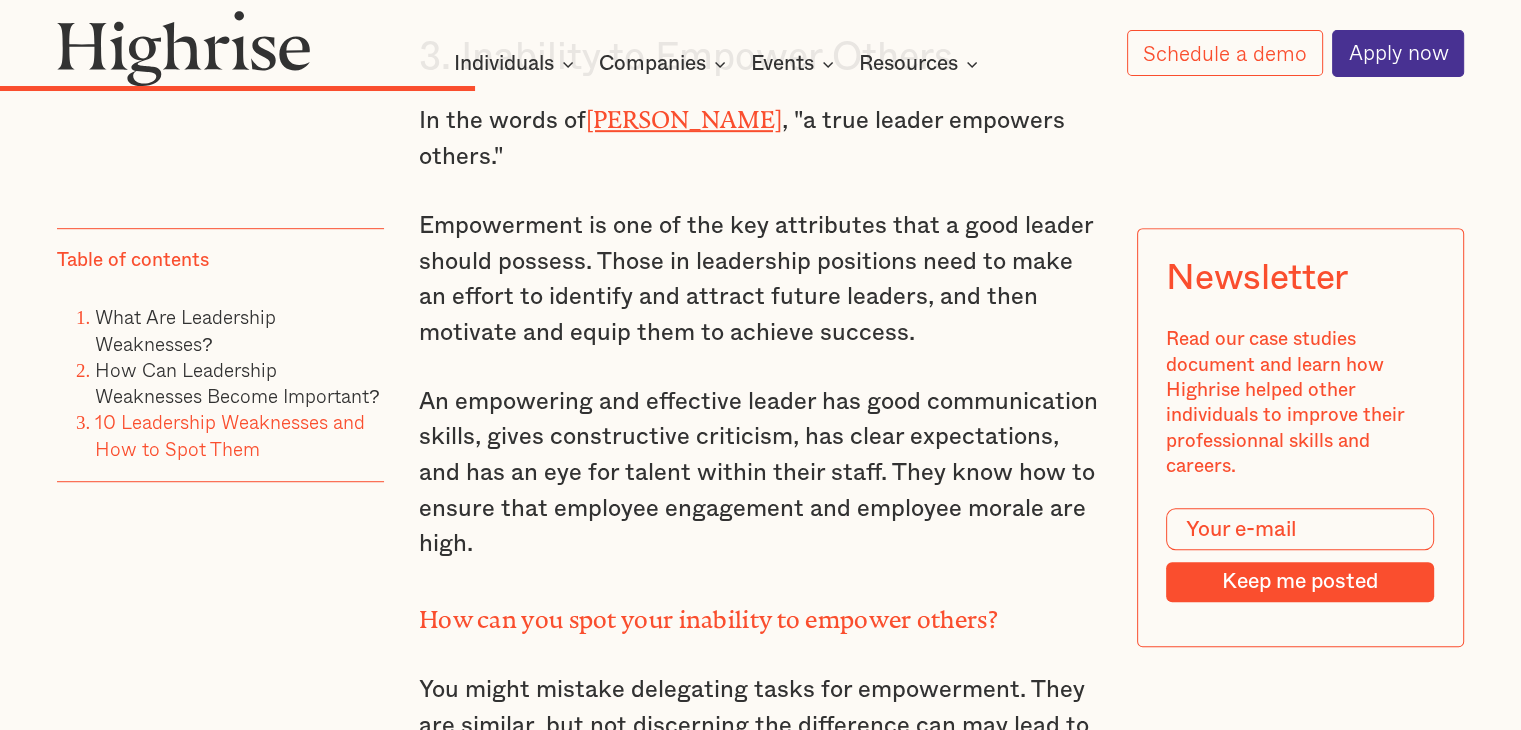 scroll, scrollTop: 8903, scrollLeft: 0, axis: vertical 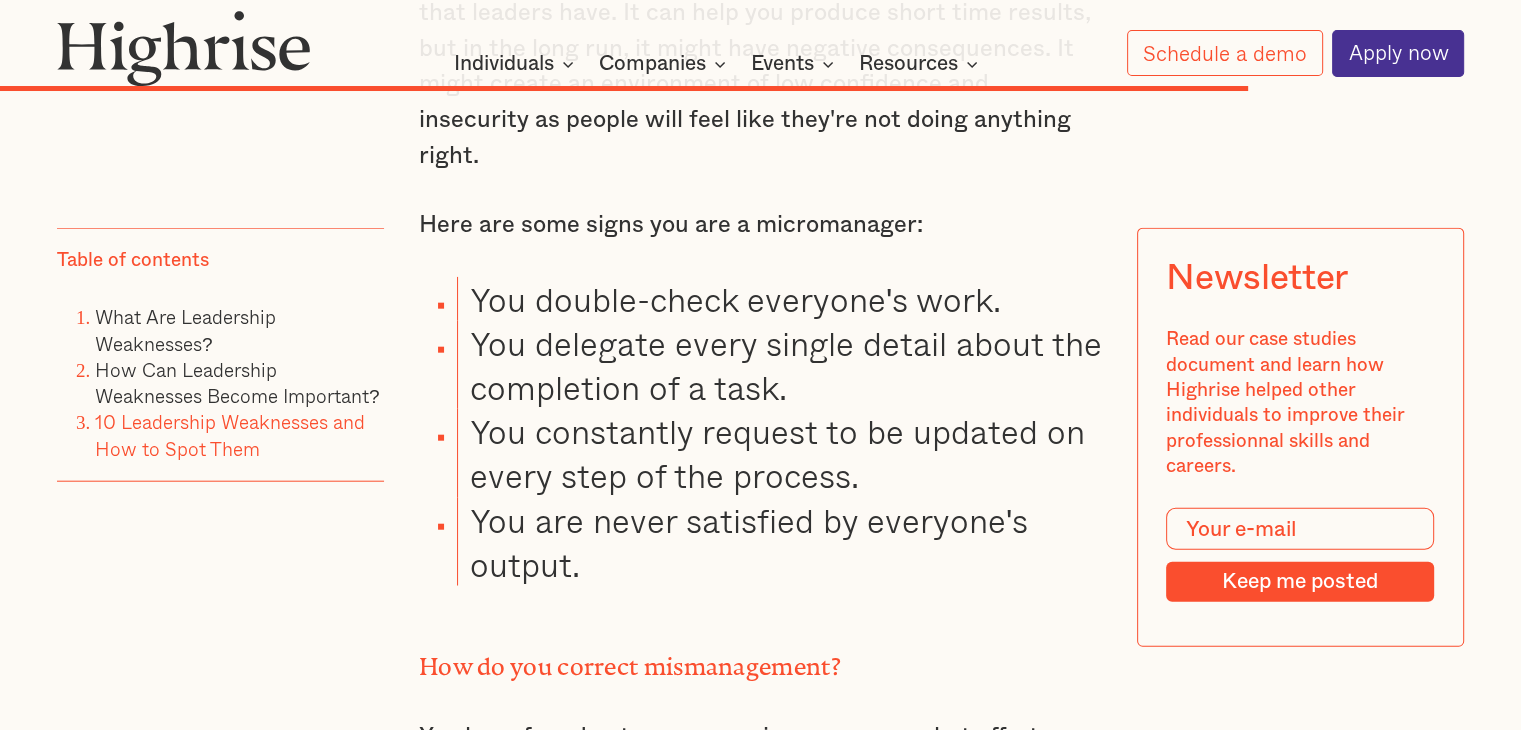 click on "7. Lack of Vision and Direction Vision guides a company in creating coherent strategy and drive toward desired results. However, a lack of vision can cause a company to collapse in the long run. Lack of vision is a major leadership weakness. A bad leader is judged by how they work in the leadership position they occupy and one of the biggest factors they can miss is vision. How do you know that you lack vision and direction? You are stuck on the past . You always reminisce the past, for example:  "We've always done it this way."  This mentality limits innovation and creativity and it undermines your ability to improve. You lack the courage to take risks . You may fear uncertainties and get busy focusing on keeping things the same, missing opportunities to drive positive change. How do you lead with vision and direction? So, how exactly do you do that? Here are some pointers: Analyze the position your company is in and identify where you want to go. 8. Micromanagement Micromanaging Try the following: or" at bounding box center [760, 935] 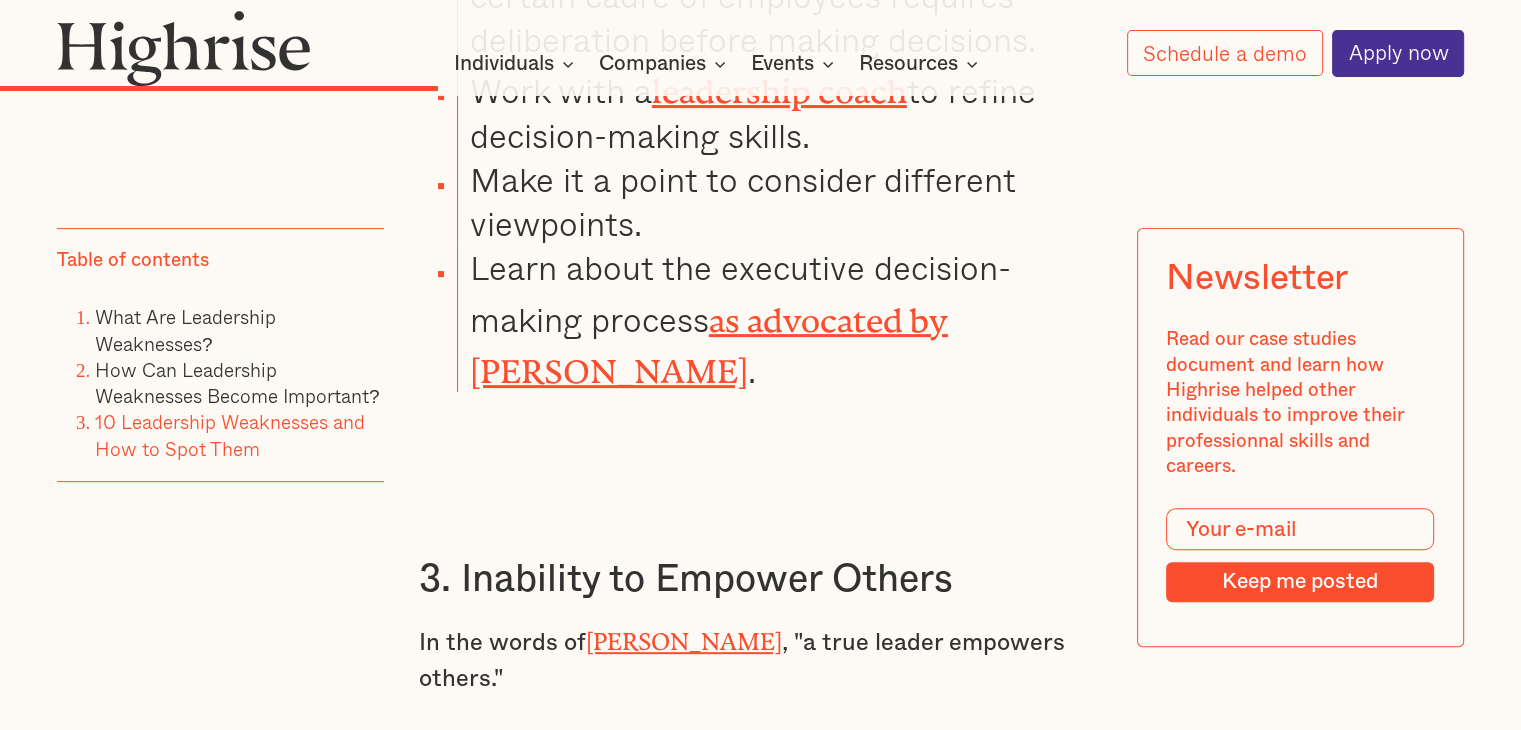 scroll, scrollTop: 8260, scrollLeft: 0, axis: vertical 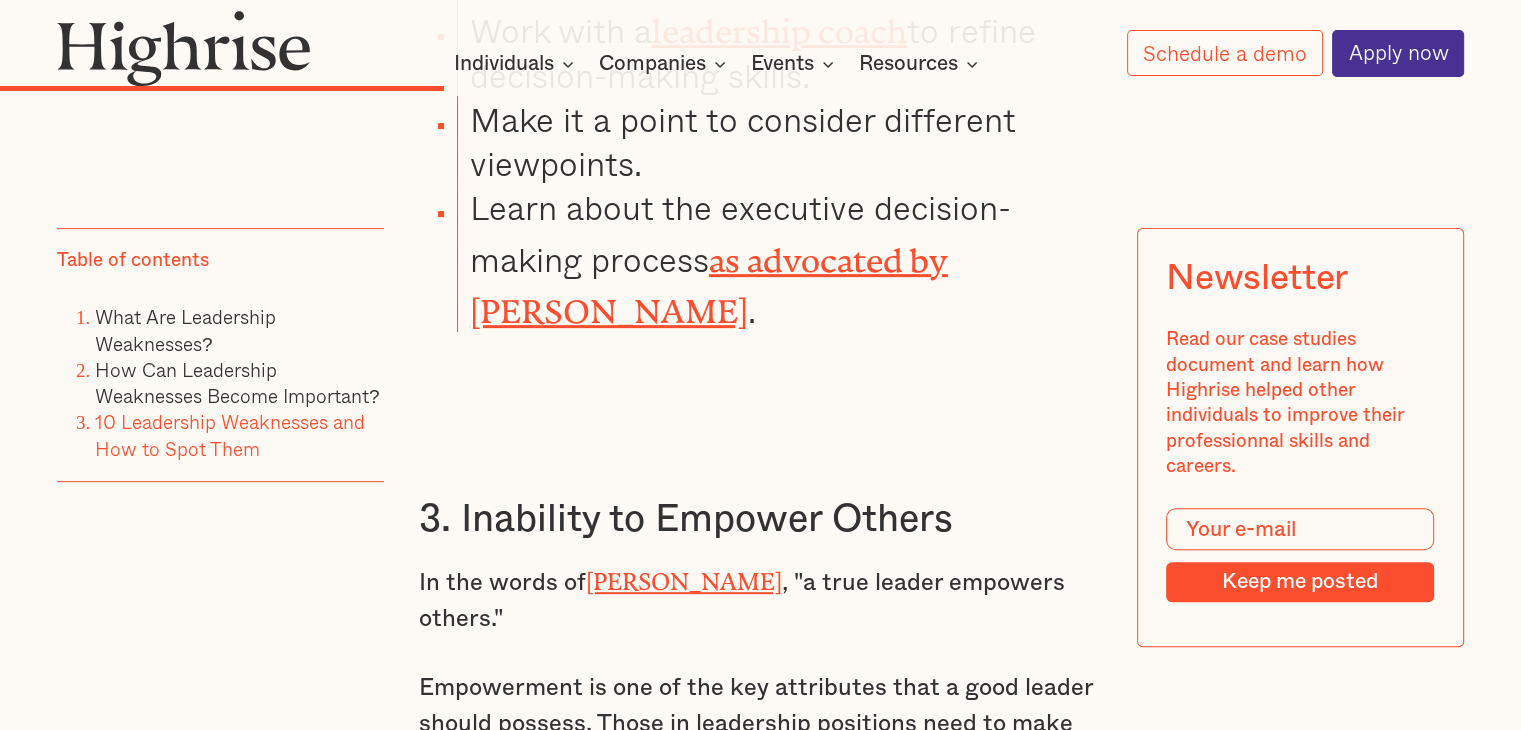 click on "3. Inability to Empower Others" at bounding box center [760, 520] 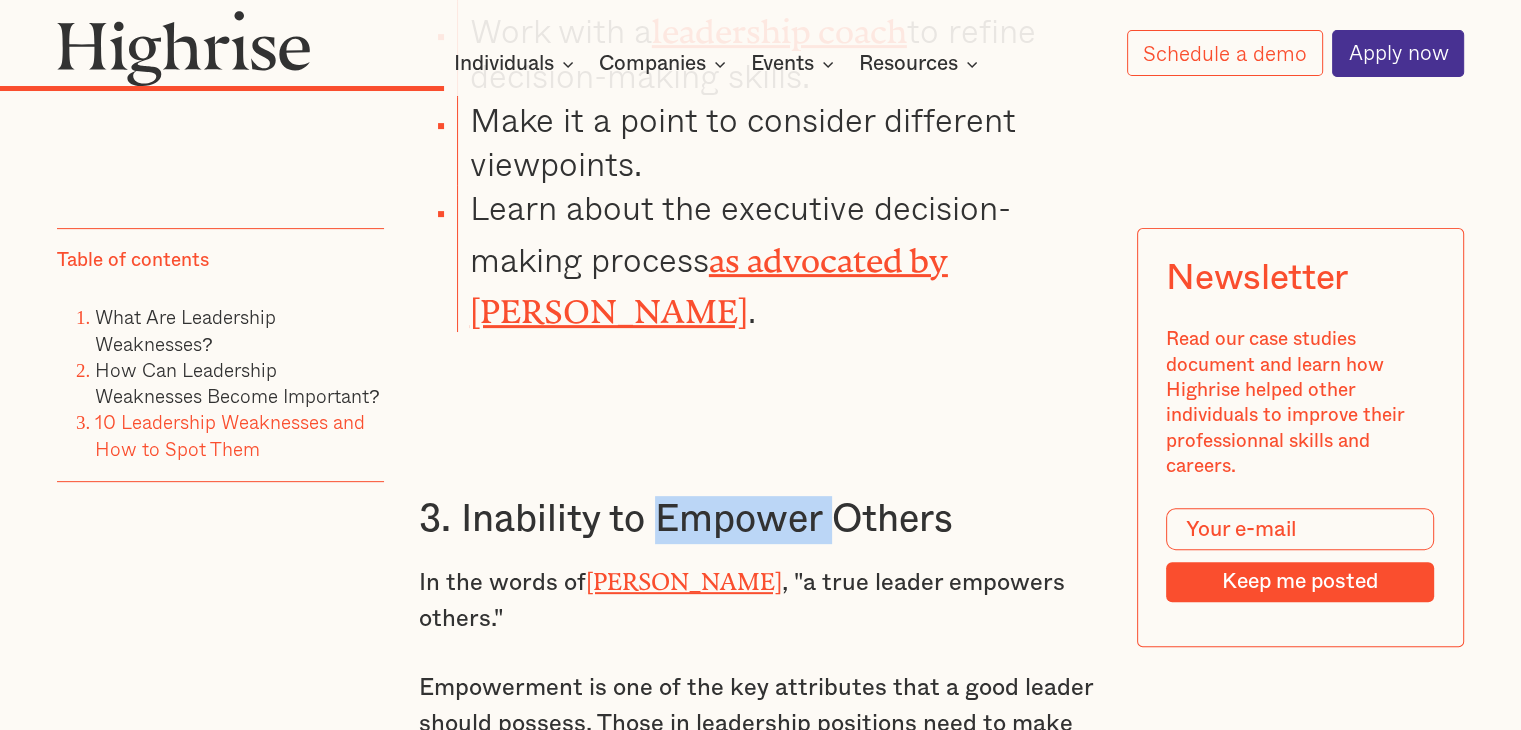 click on "3. Inability to Empower Others" at bounding box center [760, 520] 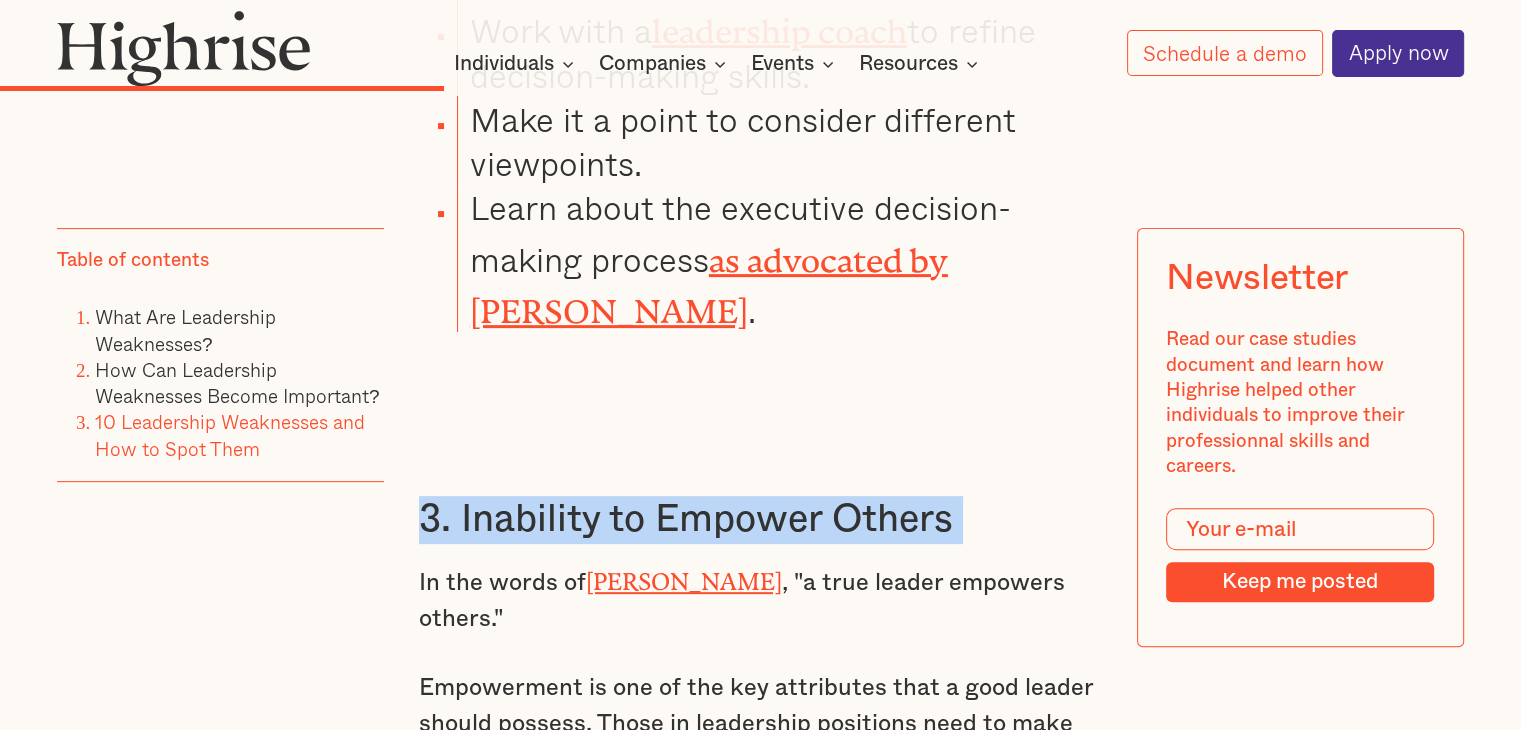 click on "3. Inability to Empower Others" at bounding box center (760, 520) 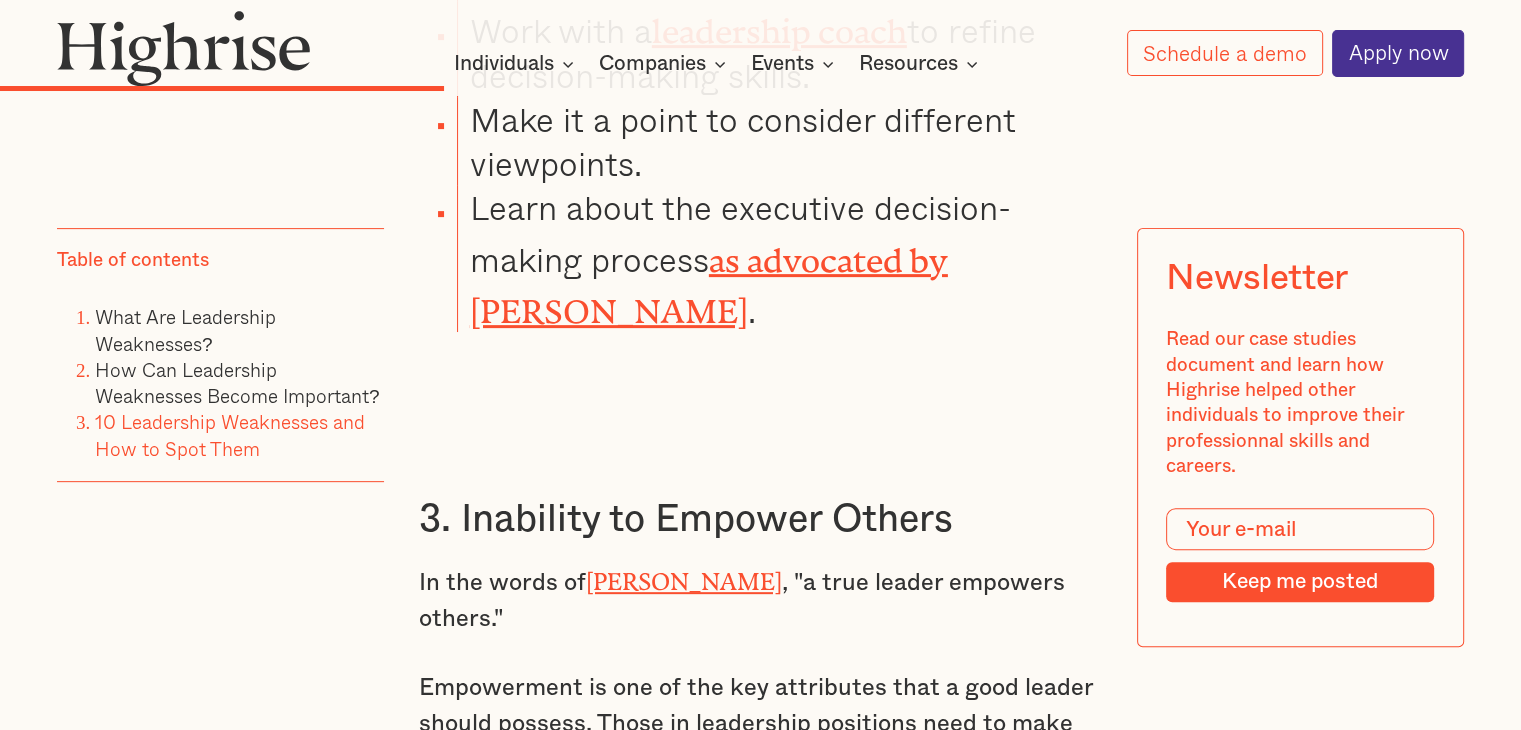 click on "3. Inability to Empower Others" at bounding box center (760, 520) 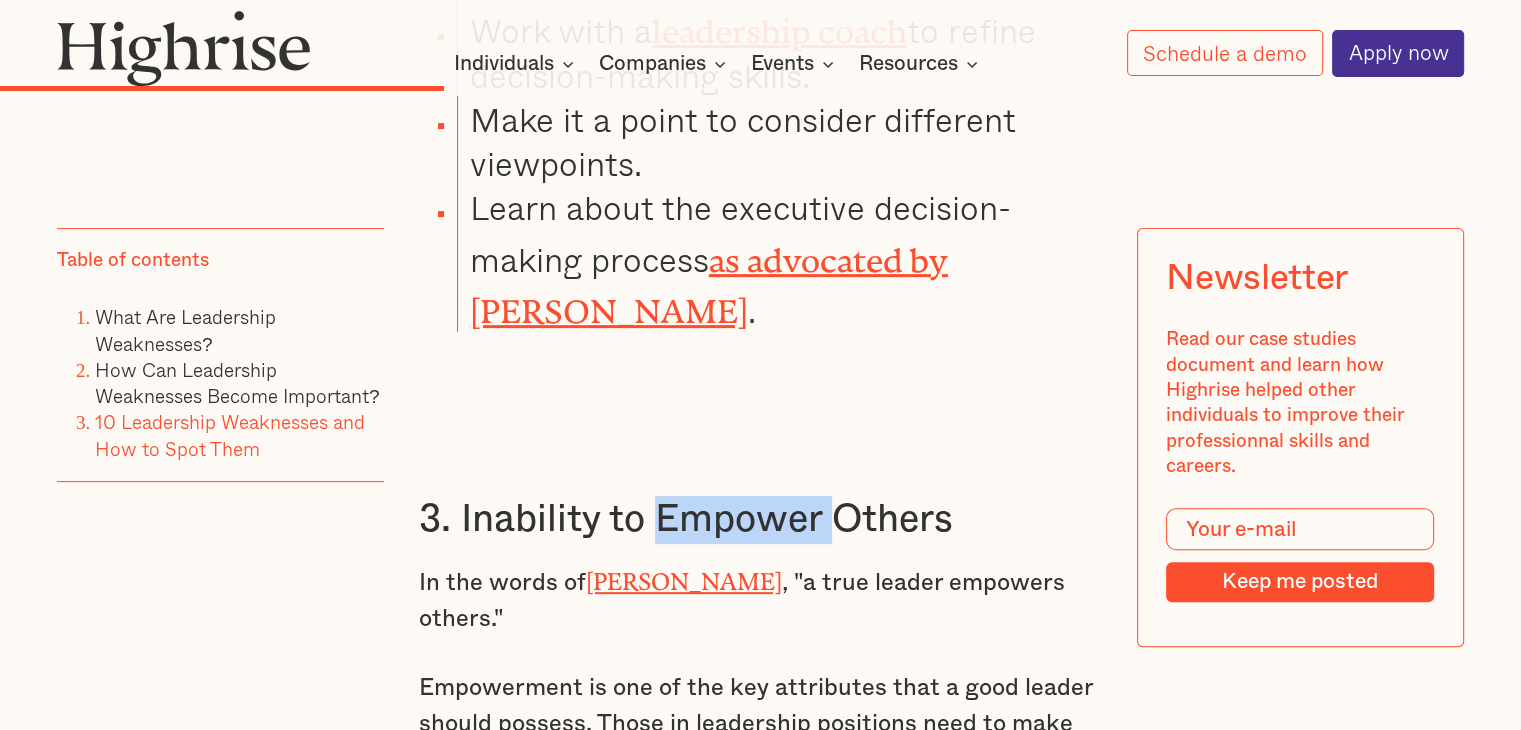 click on "3. Inability to Empower Others" at bounding box center (760, 520) 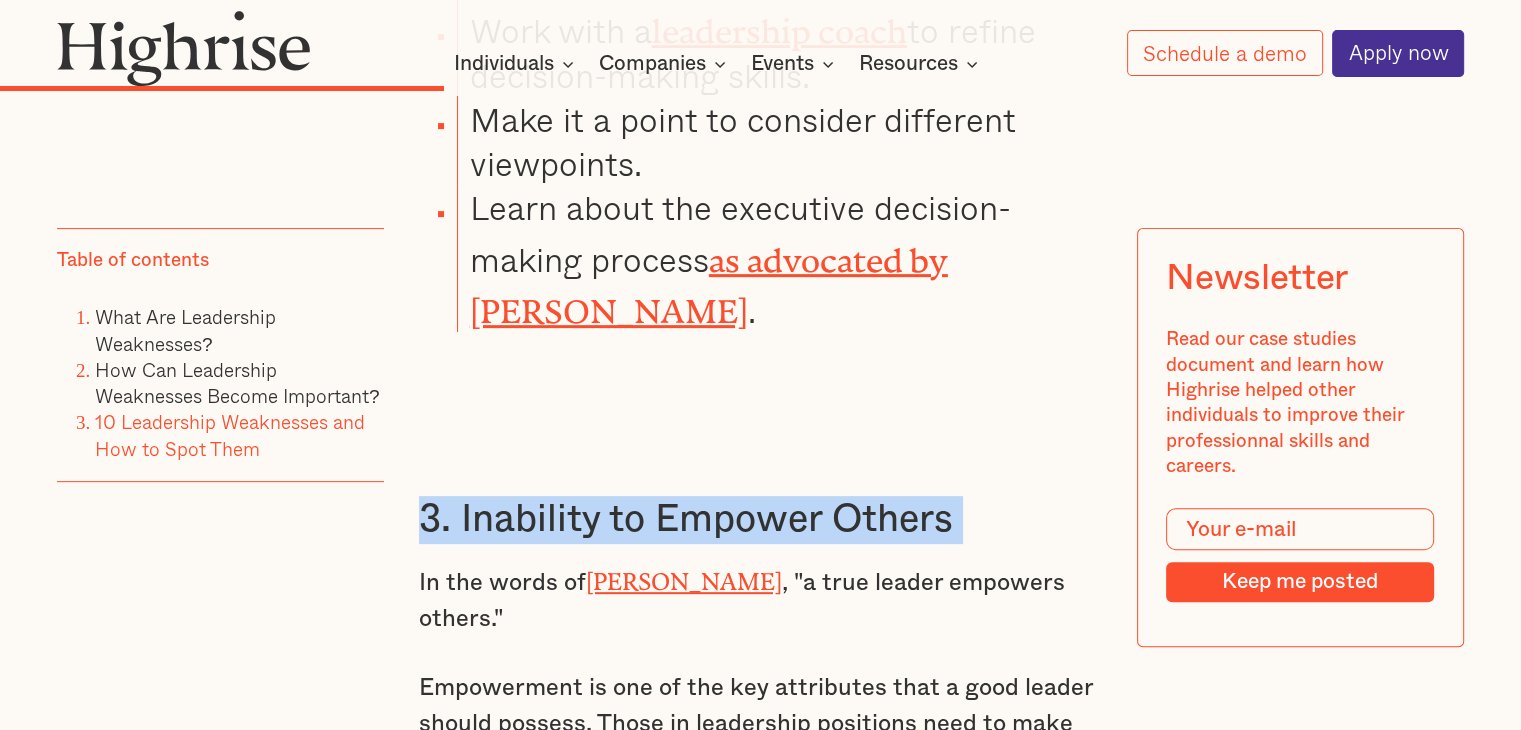 click on "3. Inability to Empower Others" at bounding box center (760, 520) 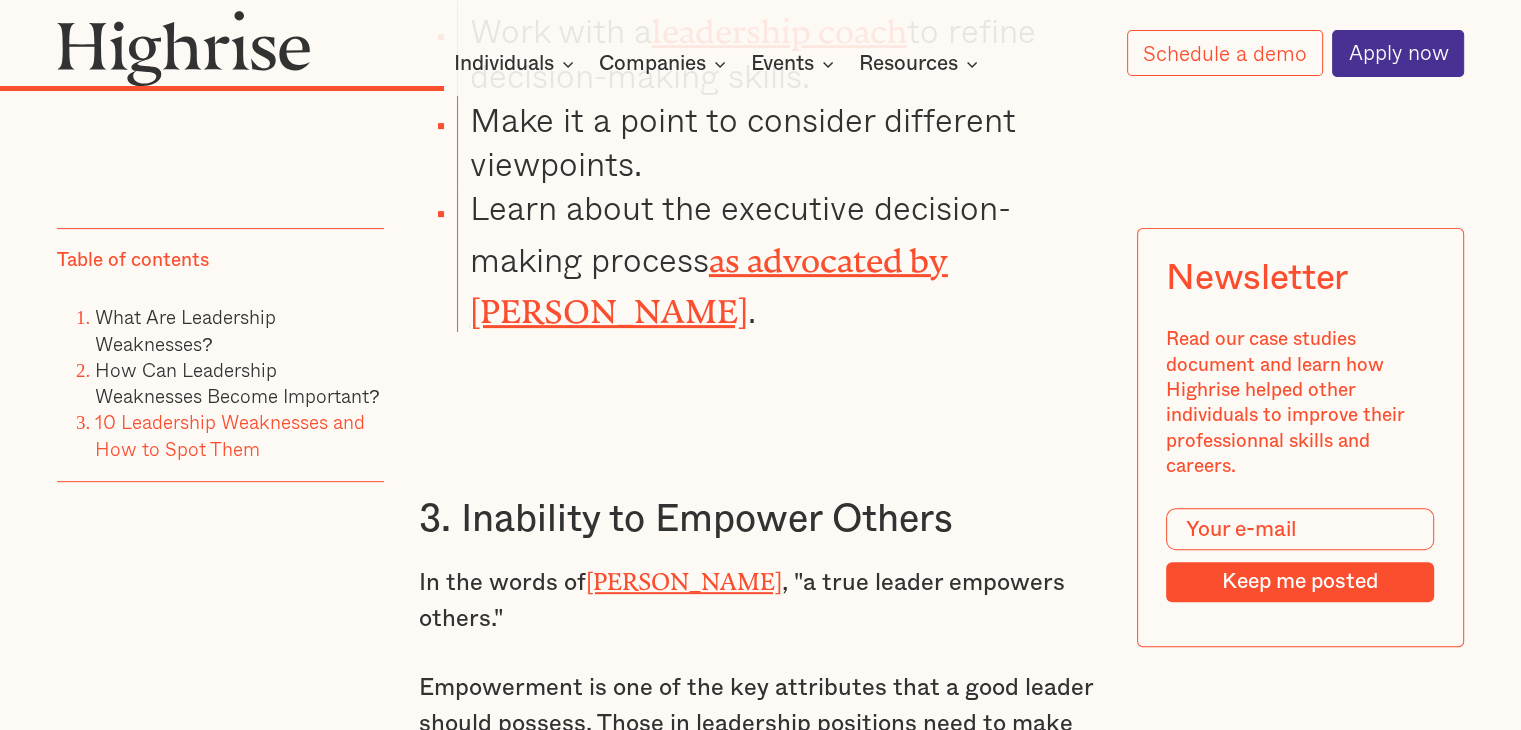 click on "3. Inability to Empower Others" at bounding box center (760, 520) 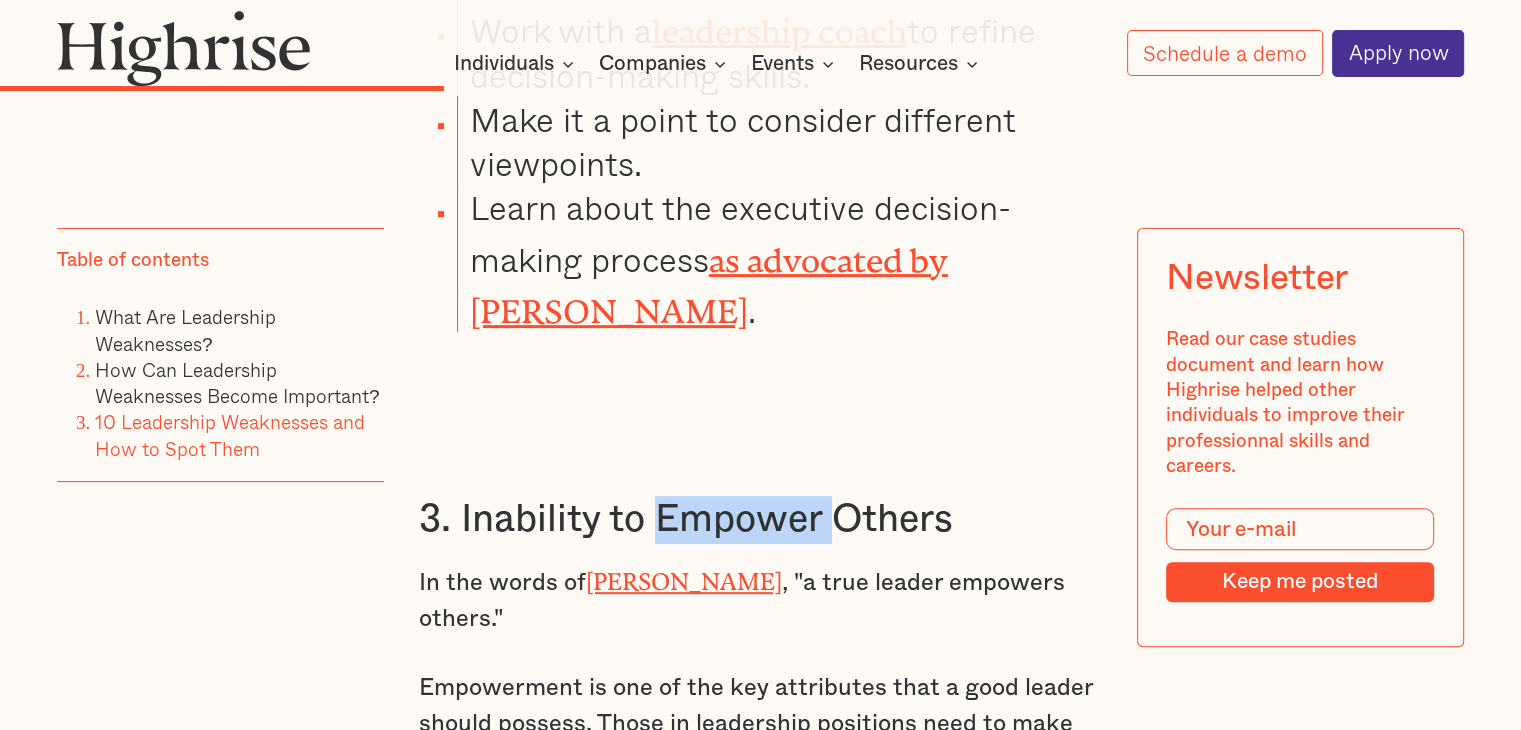 click on "3. Inability to Empower Others" at bounding box center [760, 520] 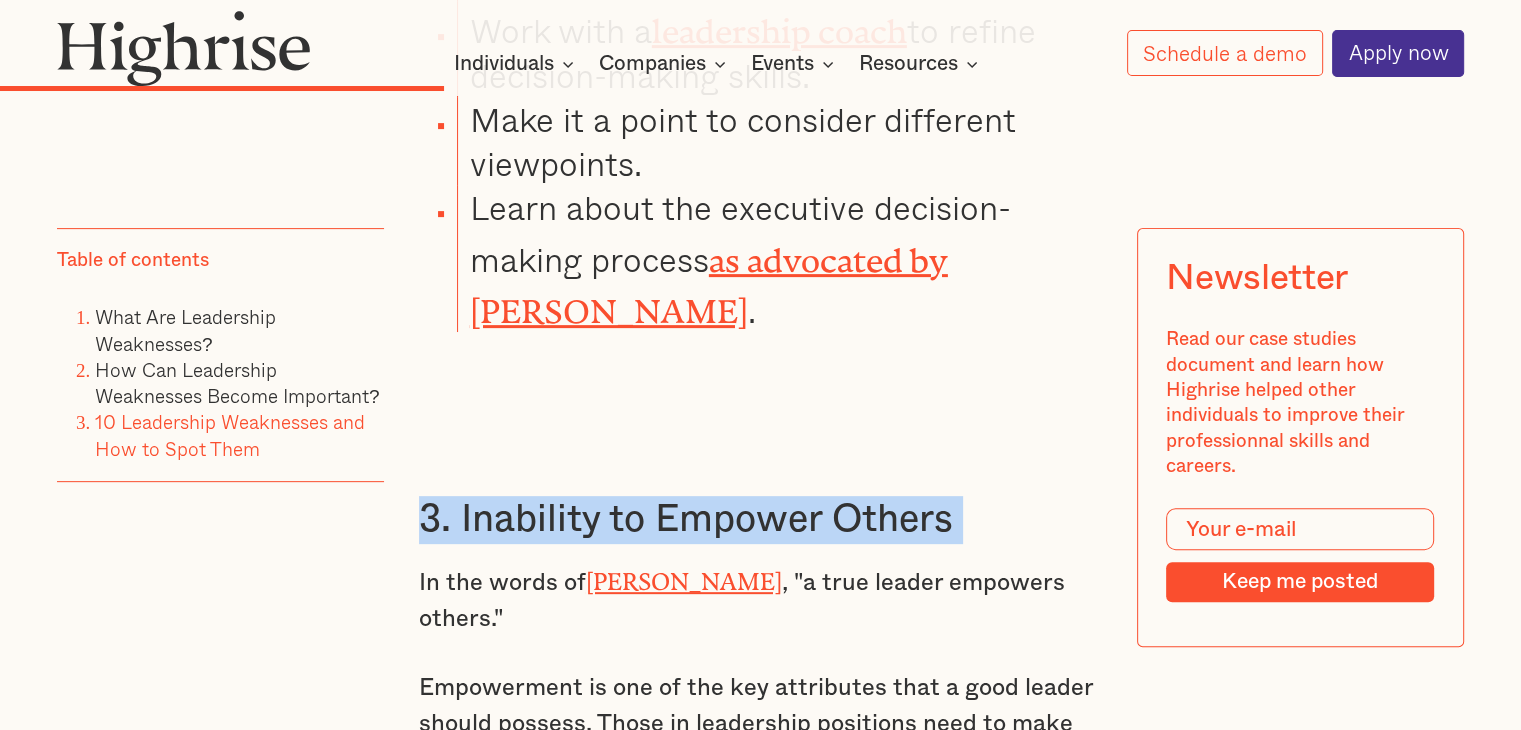 click on "3. Inability to Empower Others" at bounding box center (760, 520) 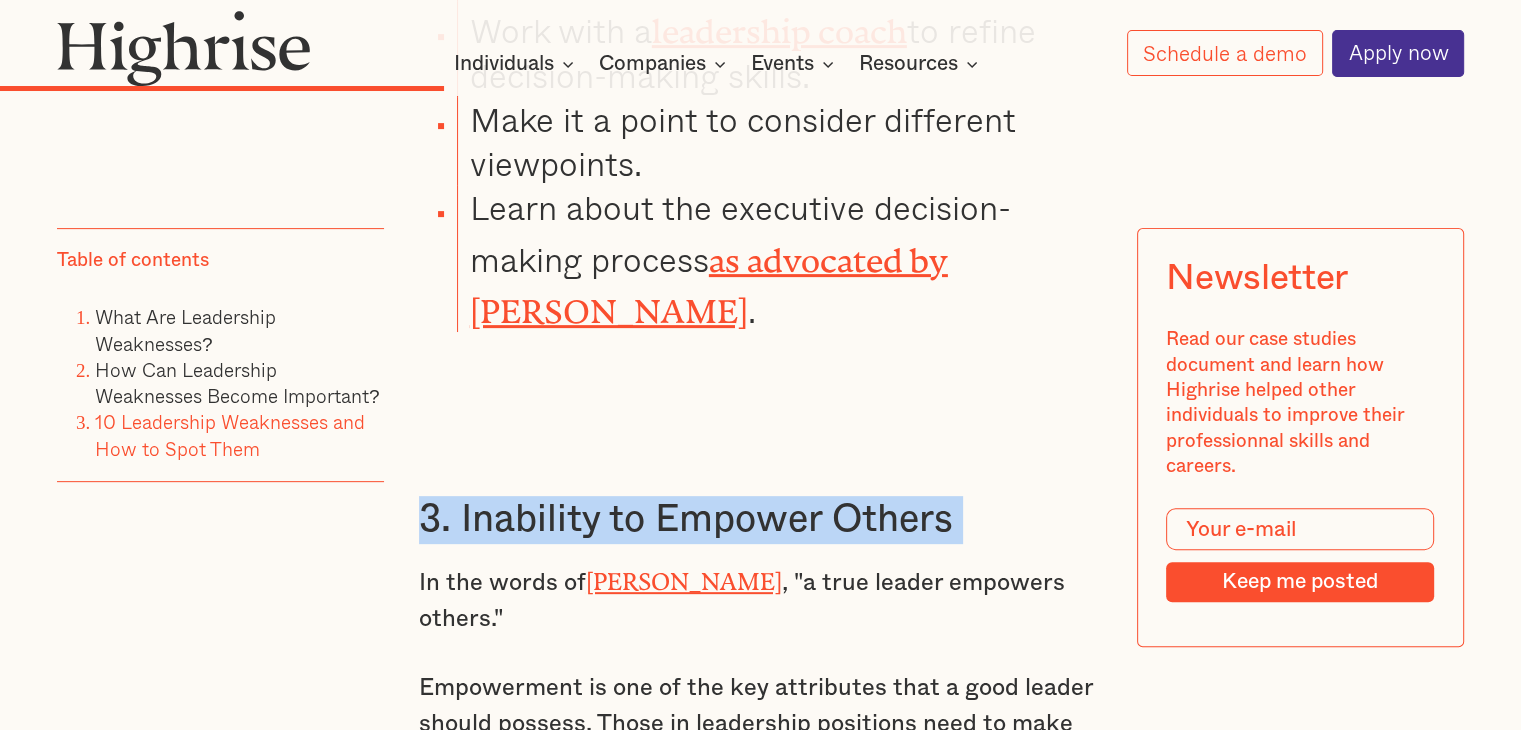 copy on "3. Inability to Empower Others" 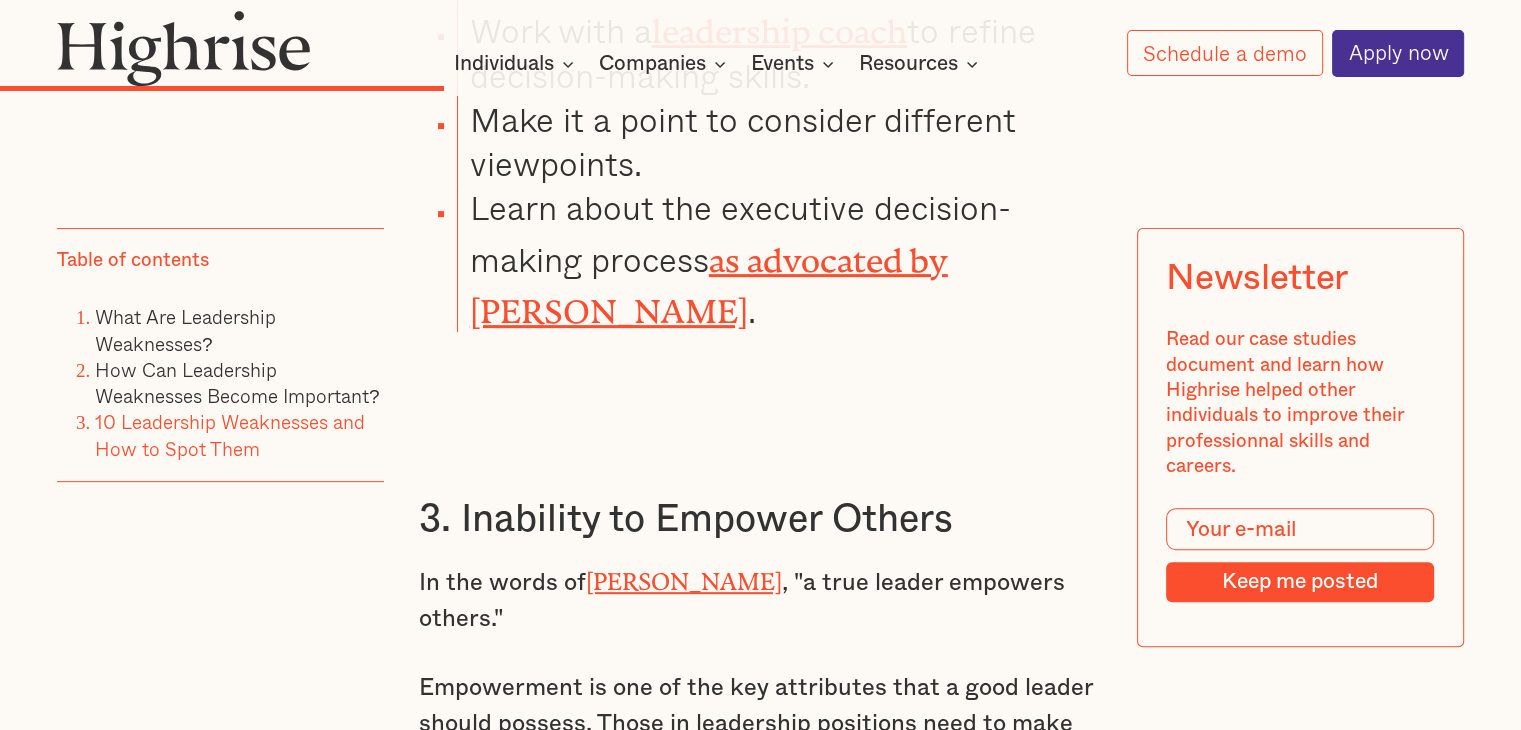 click on "Table of contents What Are Leadership Weaknesses? How Can Leadership Weaknesses Become Important? 10 Leadership Weaknesses and How to Spot Them Newsletter Read our case studies document and learn how Highrise helped other individuals to improve their professionnal skills and careers. Keep me posted Thank you! Your submission has been received! Oops! Something went wrong while submitting the form. "A strong leader accepts blame and gives credit. A weak leader gives blame and accepts the credit." -[PERSON_NAME]. As a leader, there is tremendous pressure to be strong and not show or admit your own weakness to your team members. But this should not be the case. Great leaders are not flawless; they have strengths and weaknesses. Successful leaders know how to spot and improve their own weaknesses to ensure they don't affect their performance. But not everyone knows how to do this. So what are common leadership weaknesses? And how can a leader spot them and improve leadership strategy? What Are Leadership Weaknesses? ." at bounding box center [760, 4698] 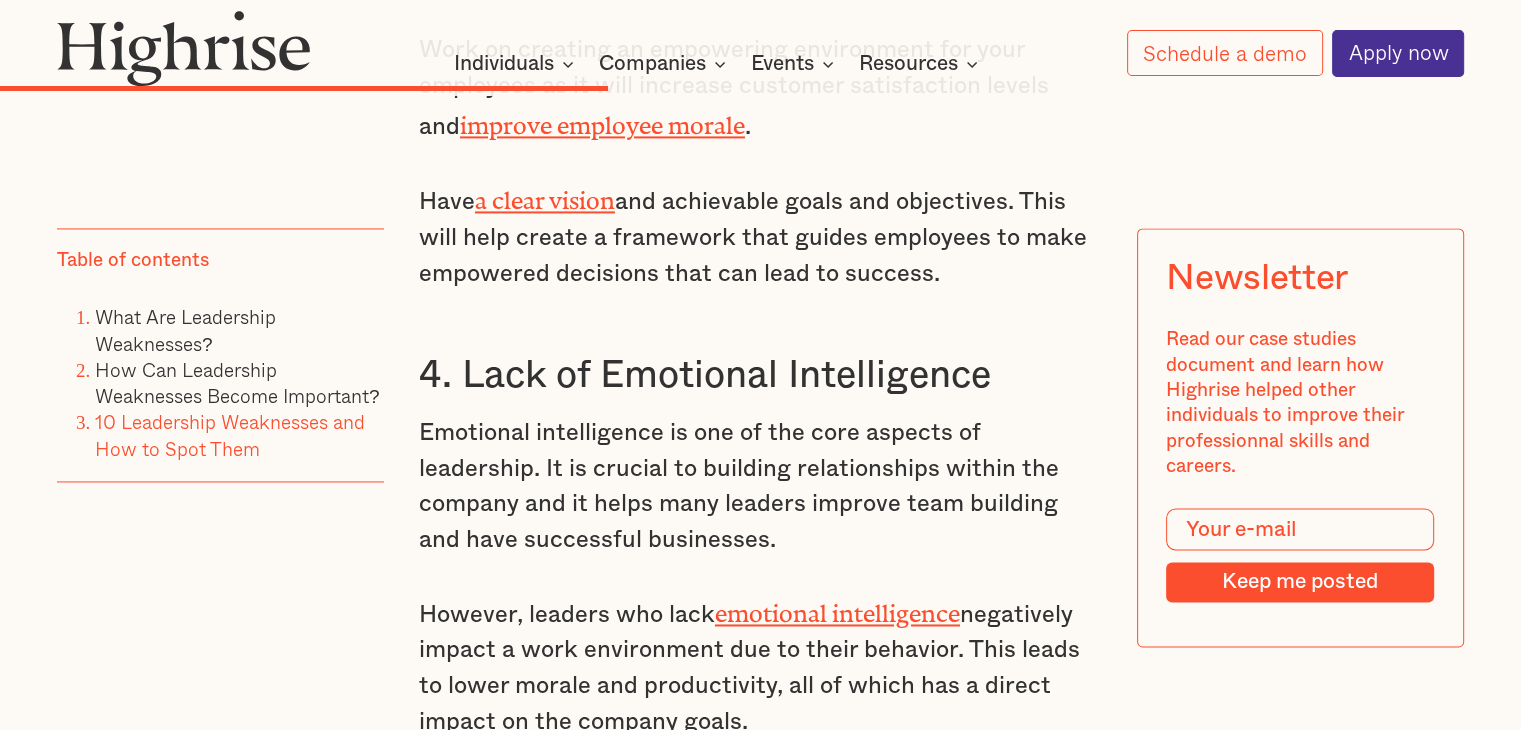 scroll, scrollTop: 10487, scrollLeft: 0, axis: vertical 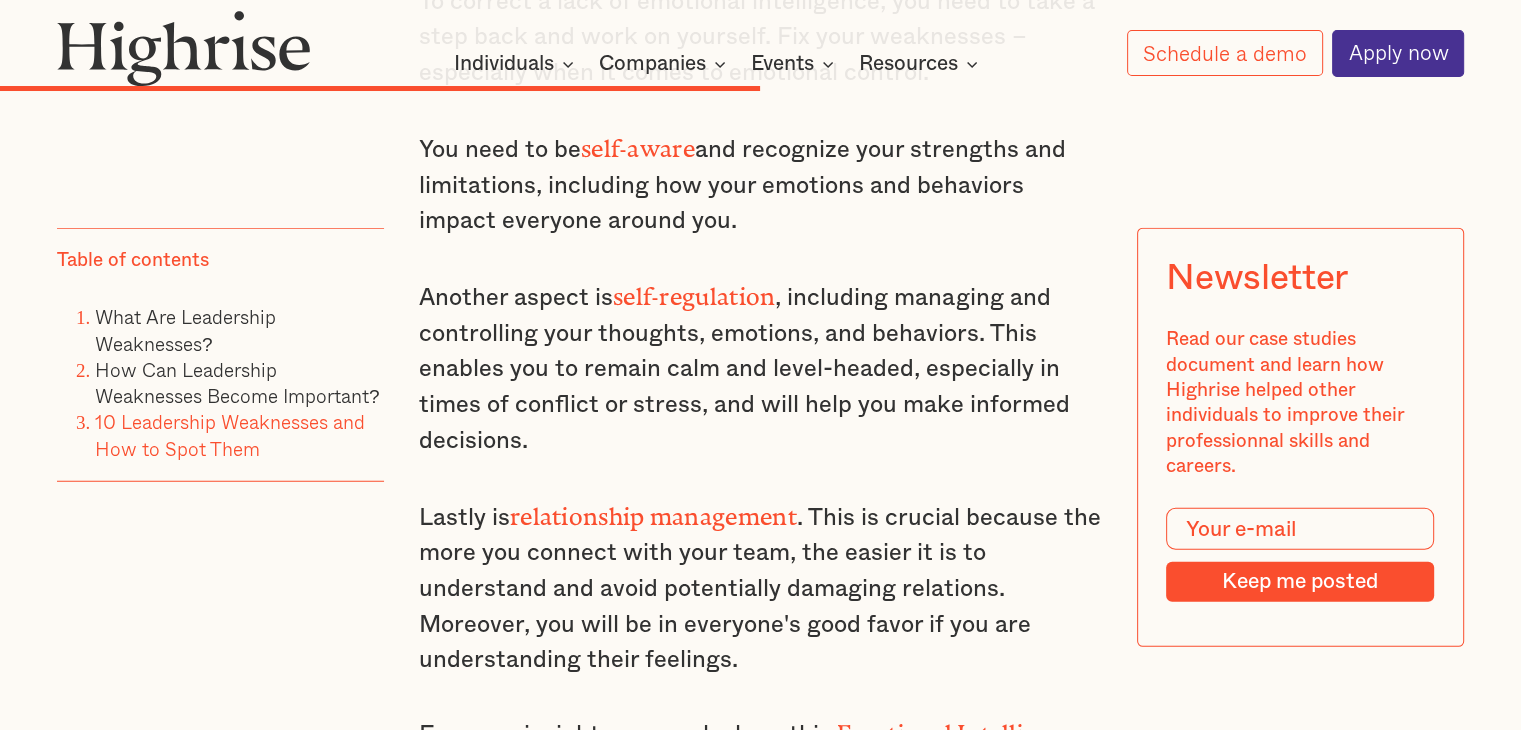 click on "5. Inflexibility and Resistance to Change" at bounding box center (760, 902) 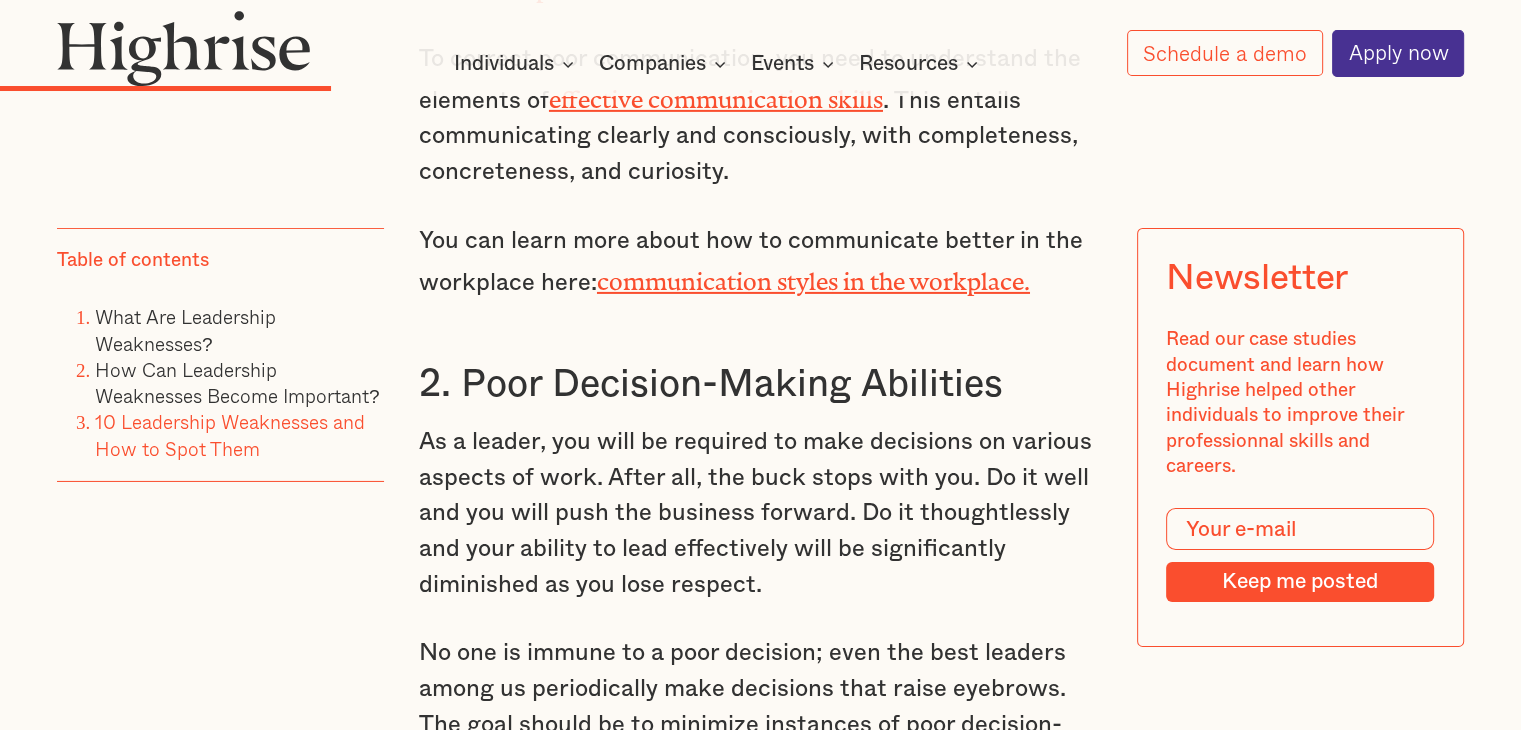 scroll, scrollTop: 6568, scrollLeft: 0, axis: vertical 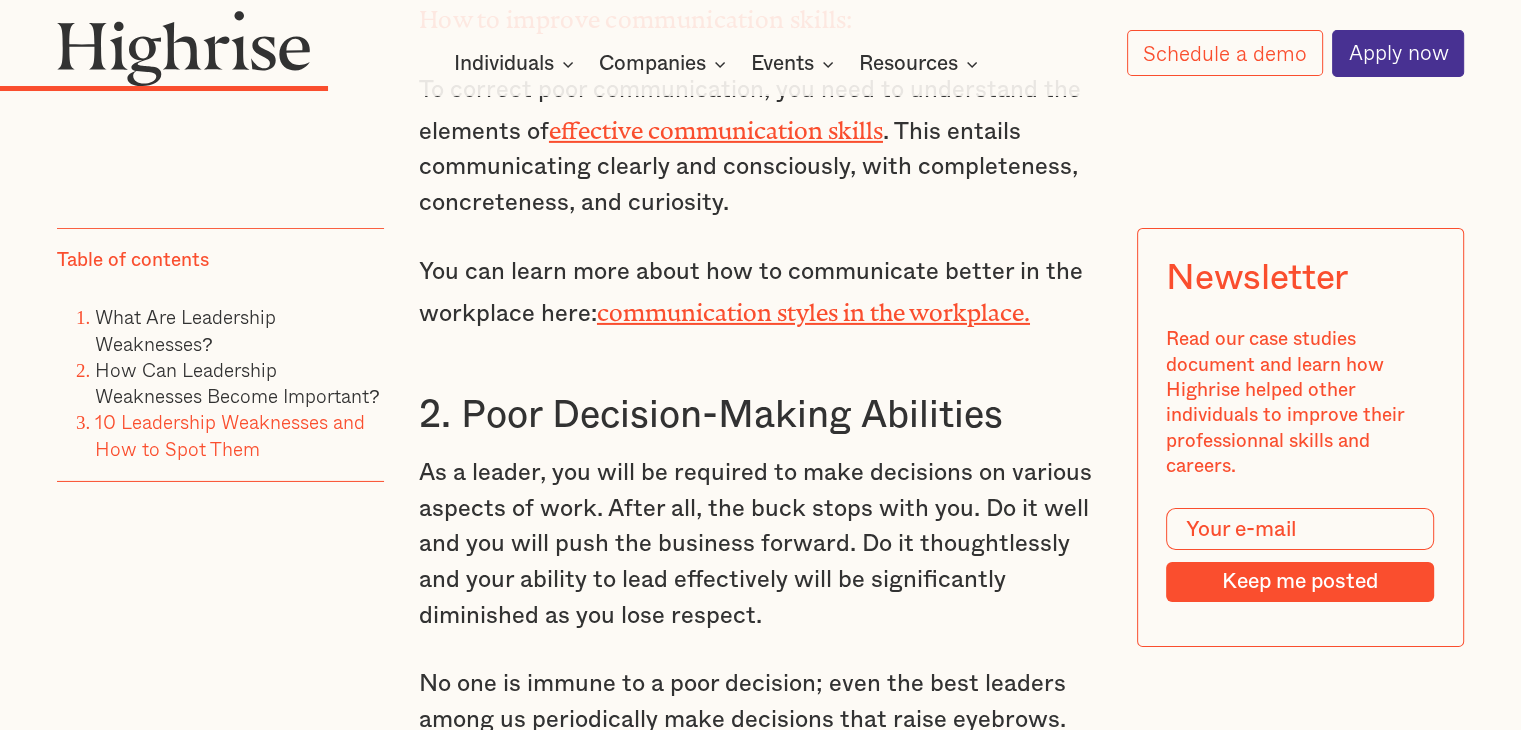 click on "2. Poor Decision-Making Abilities" at bounding box center (760, 416) 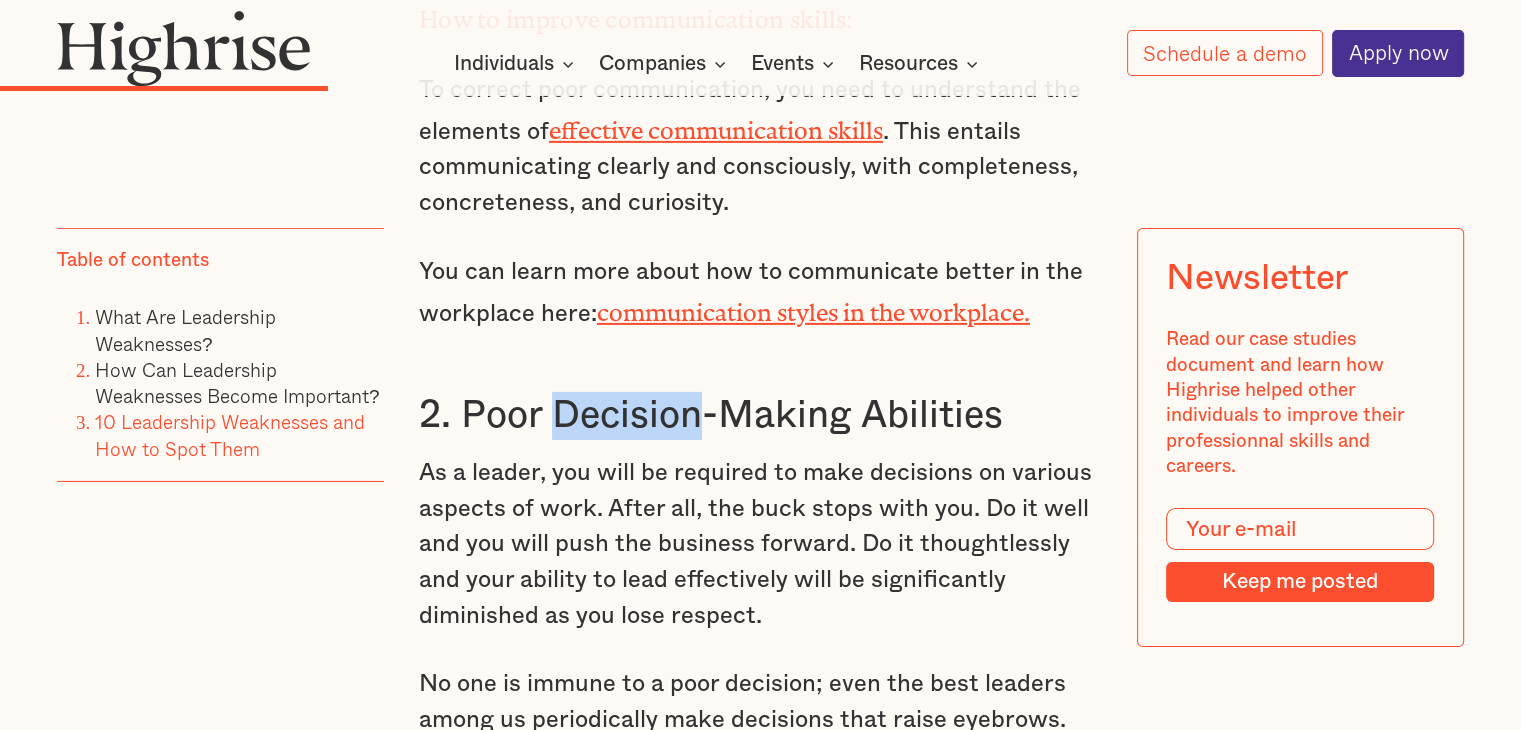 click on "2. Poor Decision-Making Abilities" at bounding box center [760, 416] 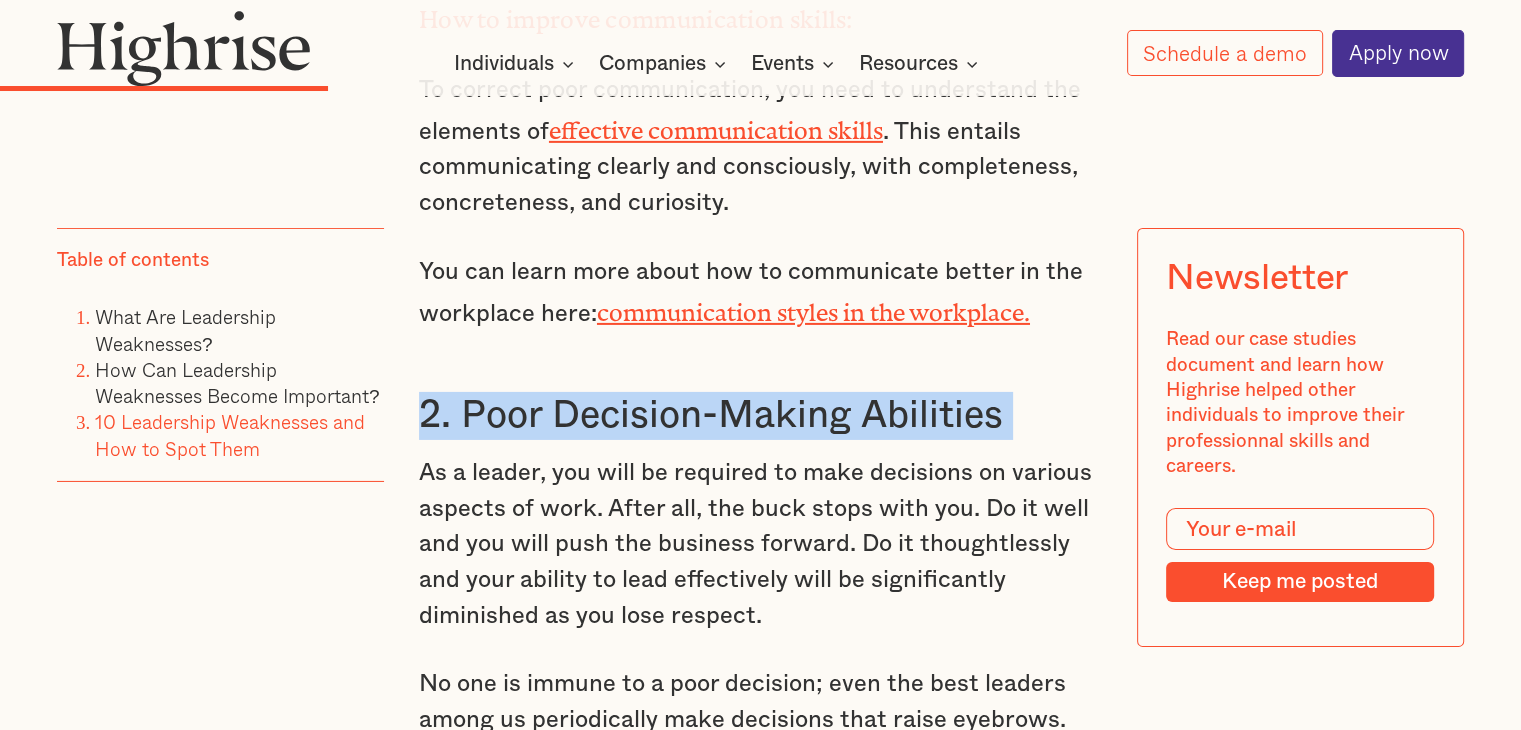 click on "2. Poor Decision-Making Abilities" at bounding box center (760, 416) 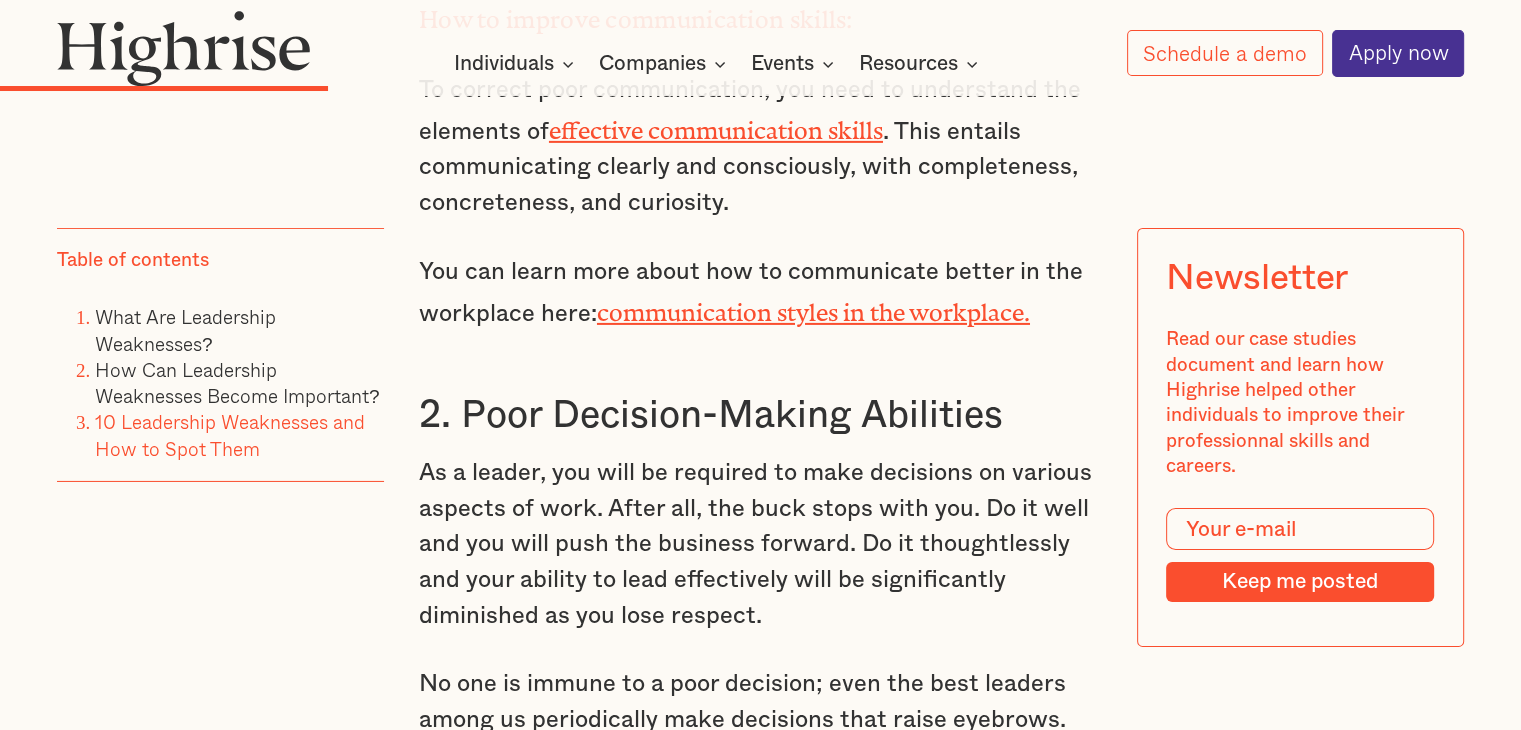 click on "2. Poor Decision-Making Abilities" at bounding box center (760, 416) 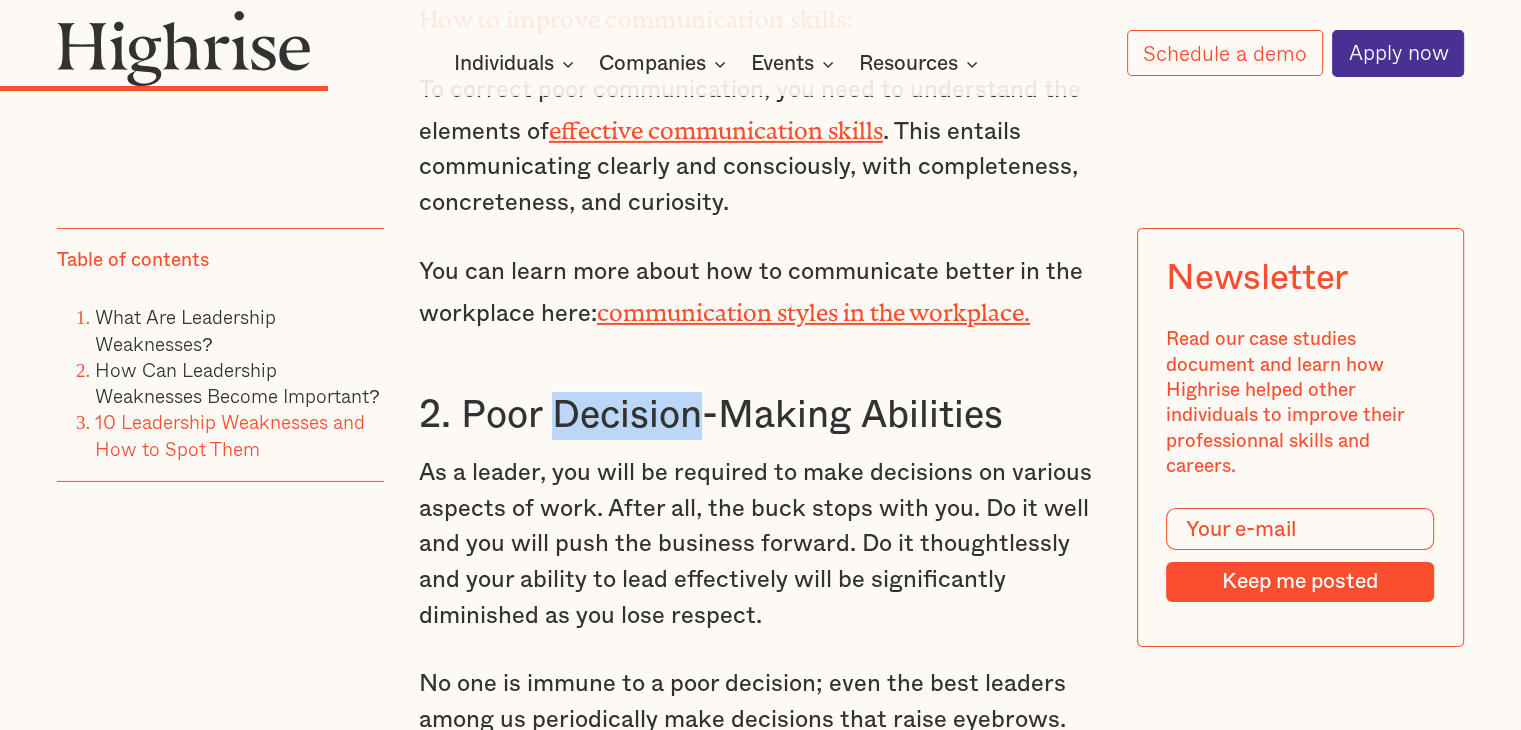 click on "2. Poor Decision-Making Abilities" at bounding box center [760, 416] 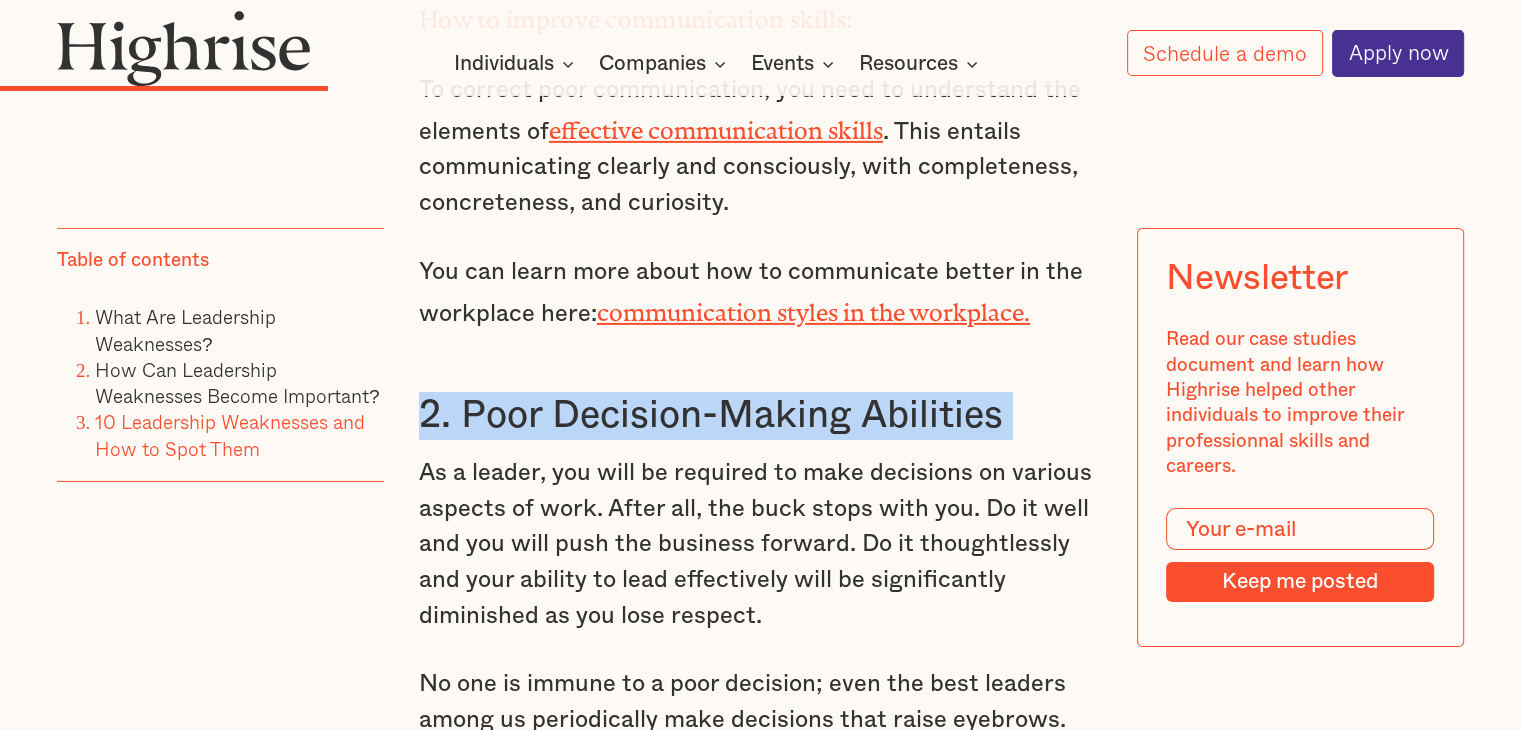 click on "2. Poor Decision-Making Abilities" at bounding box center [760, 416] 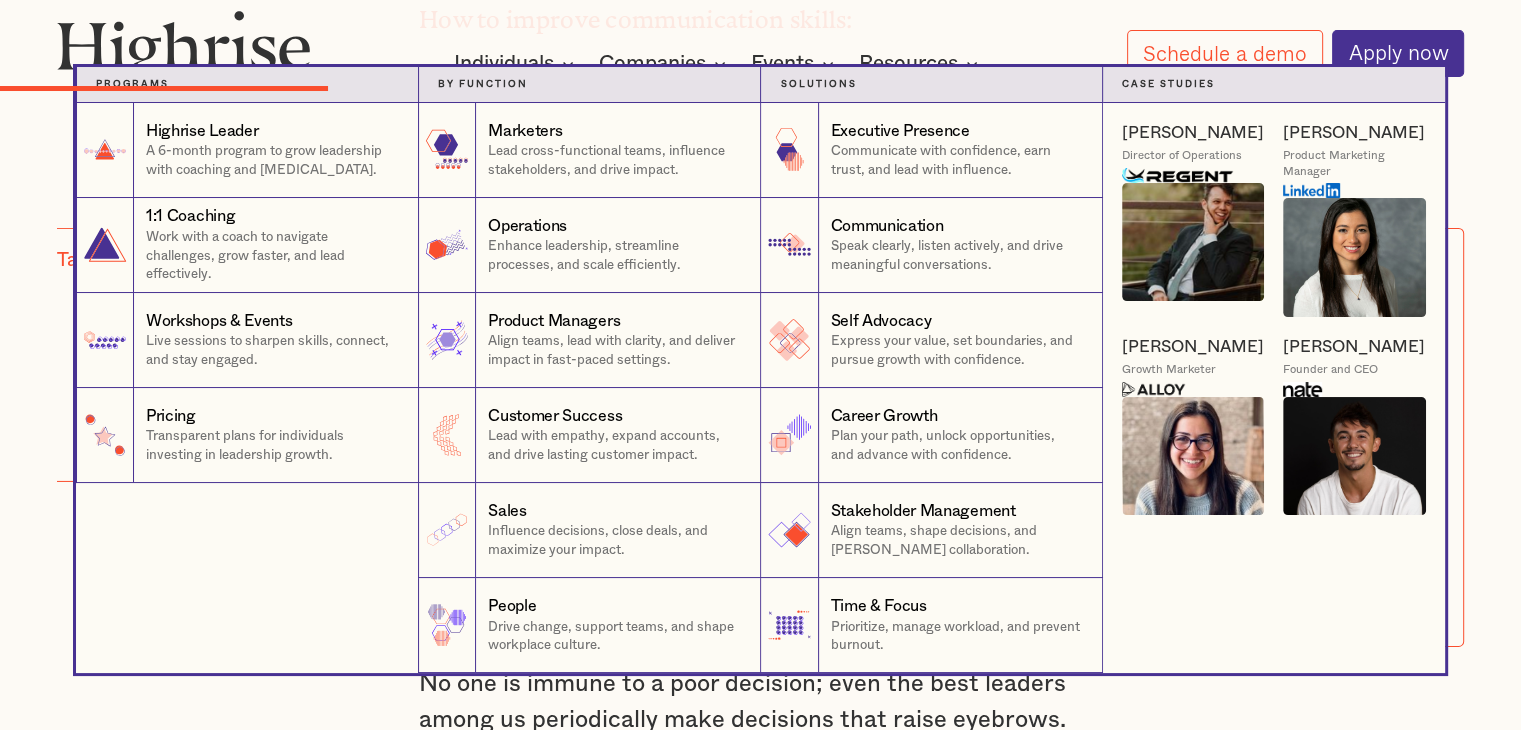 click on "Programs 1 Highrise Leader
A 6-month program to grow leadership with coaching and [MEDICAL_DATA]. 1 Individuals 1:1 Coaching
Work with a coach to navigate challenges, grow faster, and lead effectively. 1 Individuals Workshops & Events
Live sessions to sharpen skills, connect, and stay engaged. 1 Individuals Pricing
Transparent plans for individuals investing in leadership growth. 1 Individuals Highrise Leader
A 6-month program to grow leadership with coaching and [MEDICAL_DATA]. 1:1 Coaching
Work with a coach to navigate challenges, grow faster, and lead effectively. Workshops & Events
Live sessions to sharpen skills, connect, and stay engaged. Pricing
Transparent plans for individuals investing in leadership growth. Title
Transparent plans for individuals investing in leadership growth. by function 2 Marketers
Lead cross-functional teams, influence stakeholders, and drive impact. 2 Individuals Operations
2 Individuals Product Managers
2" at bounding box center (760, 370) 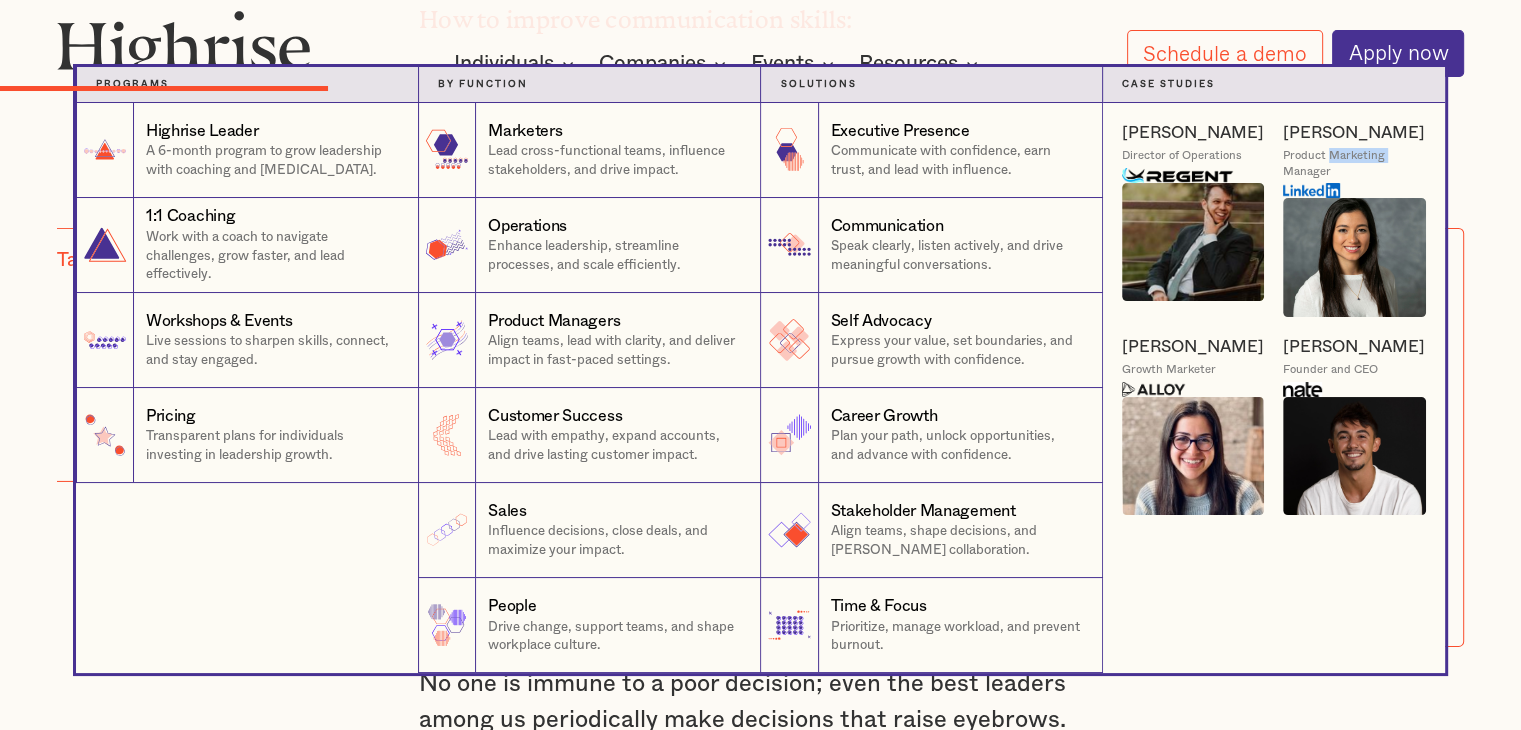 click on "Programs 1 Highrise Leader
A 6-month program to grow leadership with coaching and [MEDICAL_DATA]. 1 Individuals 1:1 Coaching
Work with a coach to navigate challenges, grow faster, and lead effectively. 1 Individuals Workshops & Events
Live sessions to sharpen skills, connect, and stay engaged. 1 Individuals Pricing
Transparent plans for individuals investing in leadership growth. 1 Individuals Highrise Leader
A 6-month program to grow leadership with coaching and [MEDICAL_DATA]. 1:1 Coaching
Work with a coach to navigate challenges, grow faster, and lead effectively. Workshops & Events
Live sessions to sharpen skills, connect, and stay engaged. Pricing
Transparent plans for individuals investing in leadership growth. Title
Transparent plans for individuals investing in leadership growth. by function 2 Marketers
Lead cross-functional teams, influence stakeholders, and drive impact. 2 Individuals Operations
2 Individuals Product Managers
2" at bounding box center [760, 370] 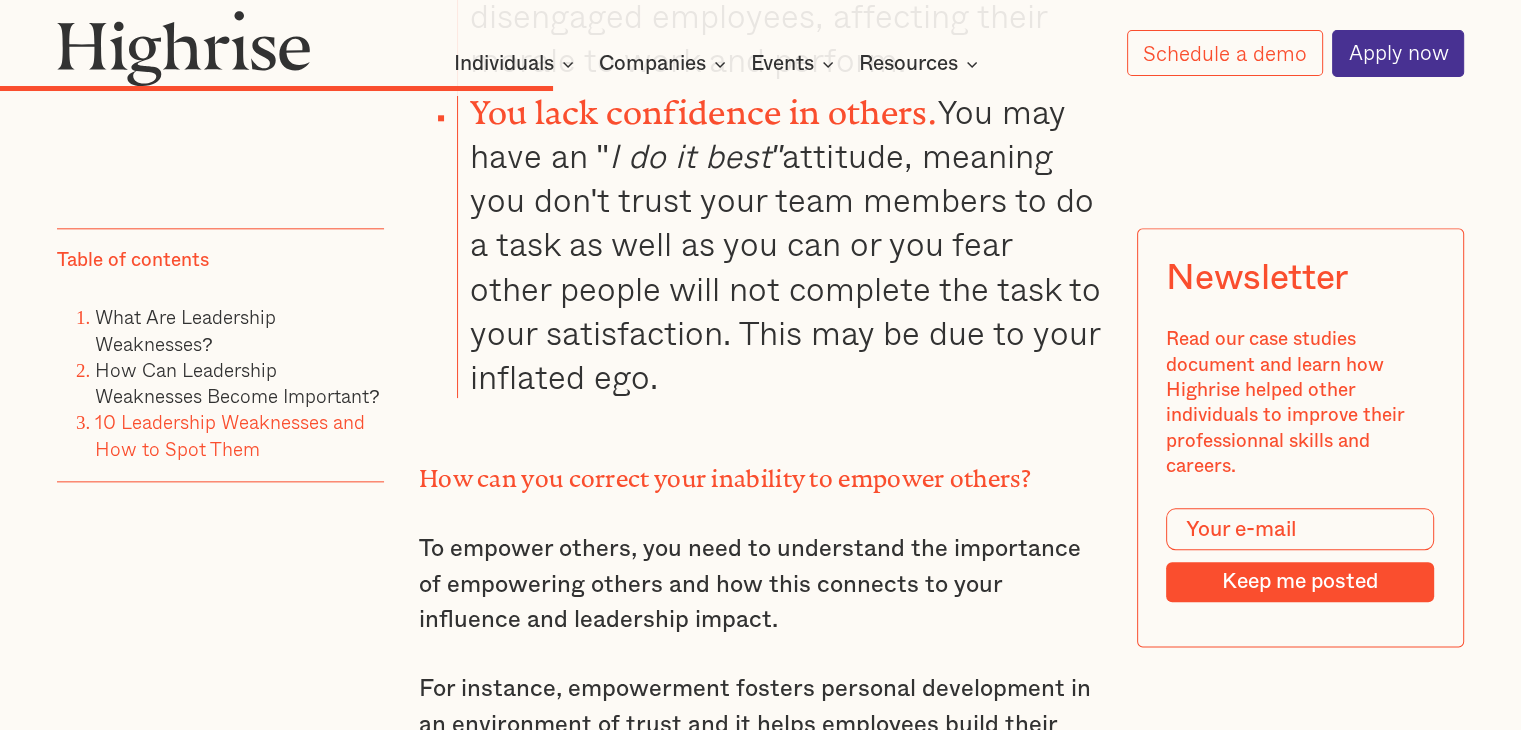 scroll, scrollTop: 9883, scrollLeft: 0, axis: vertical 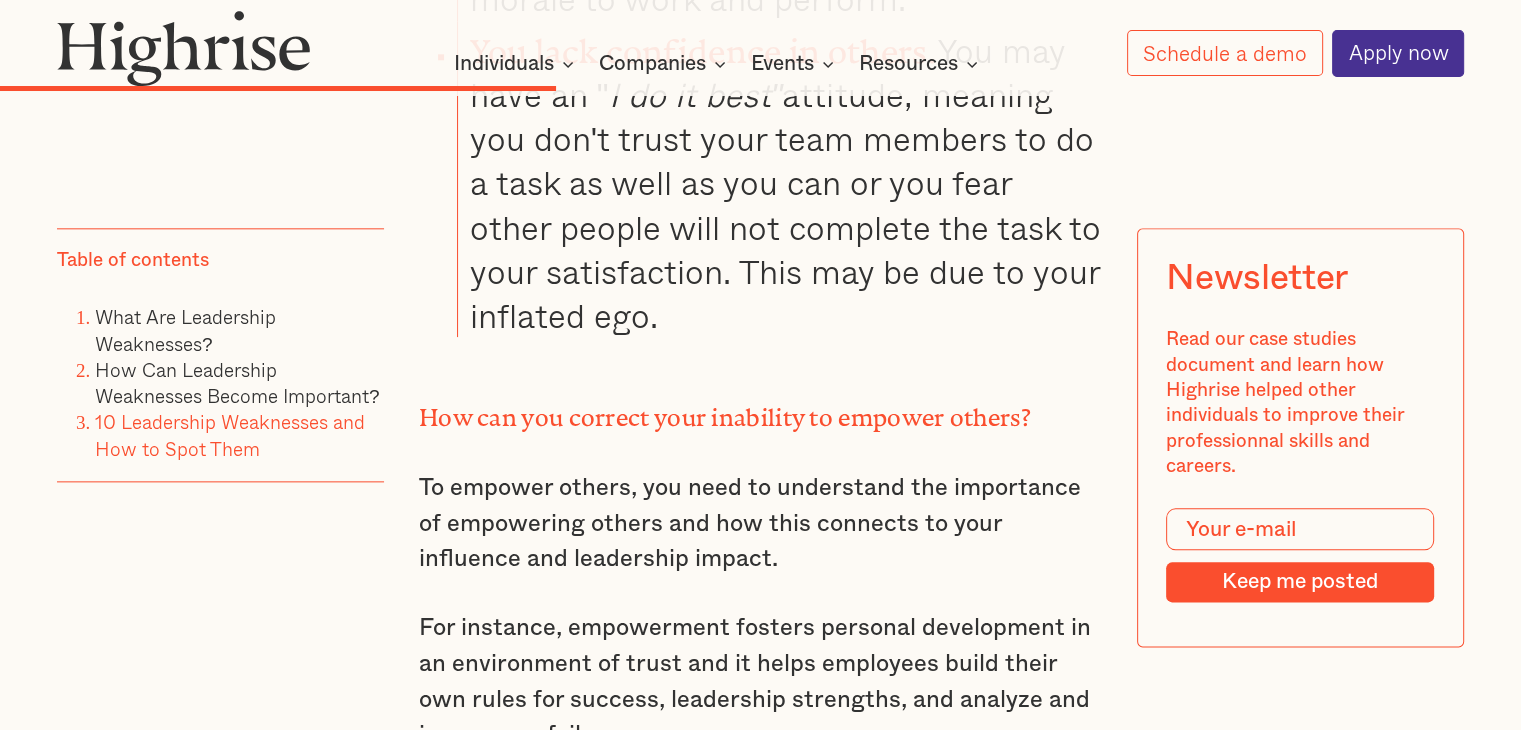 click on "To empower others, you need to understand the importance of empowering others and how this connects to your influence and leadership impact." at bounding box center (760, 524) 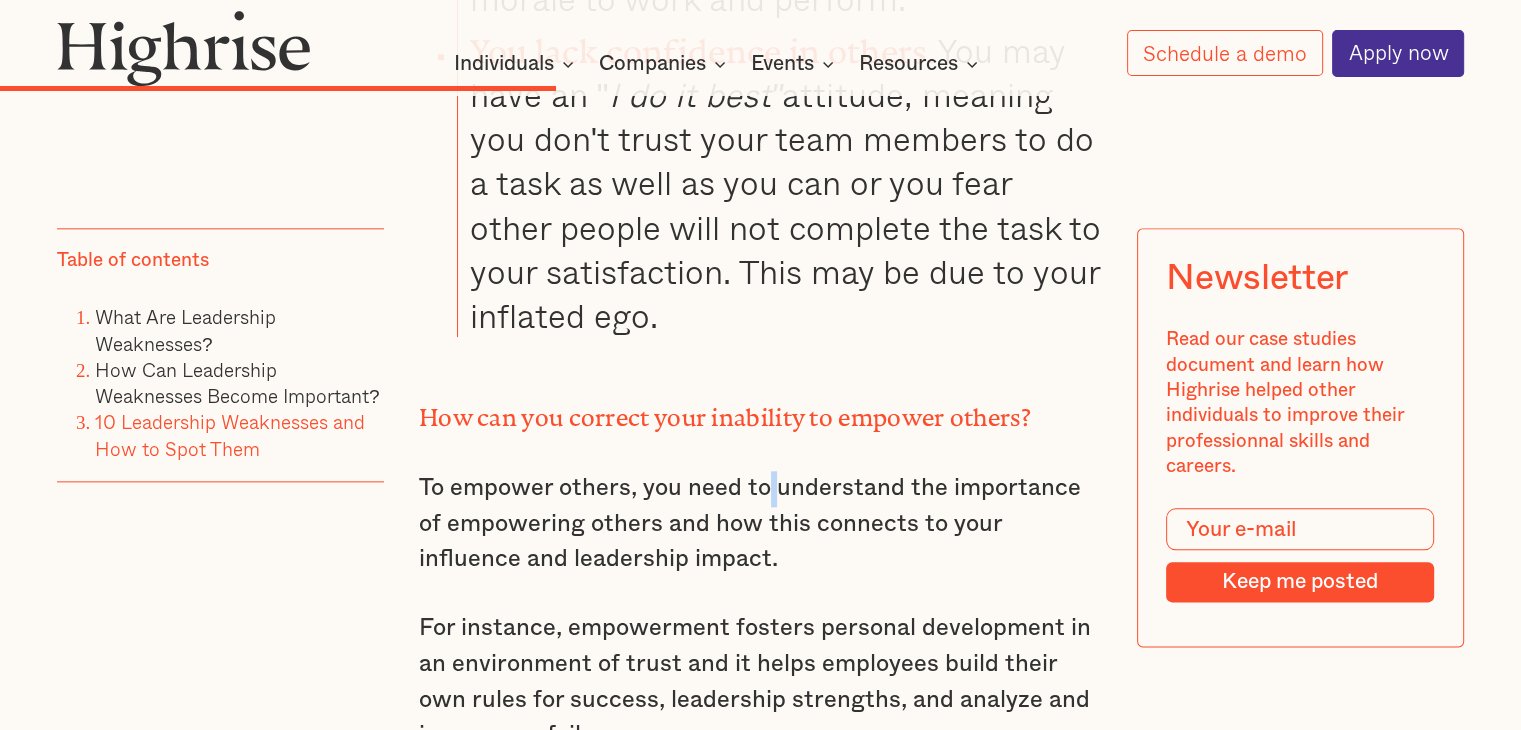 click on "To empower others, you need to understand the importance of empowering others and how this connects to your influence and leadership impact." at bounding box center (760, 524) 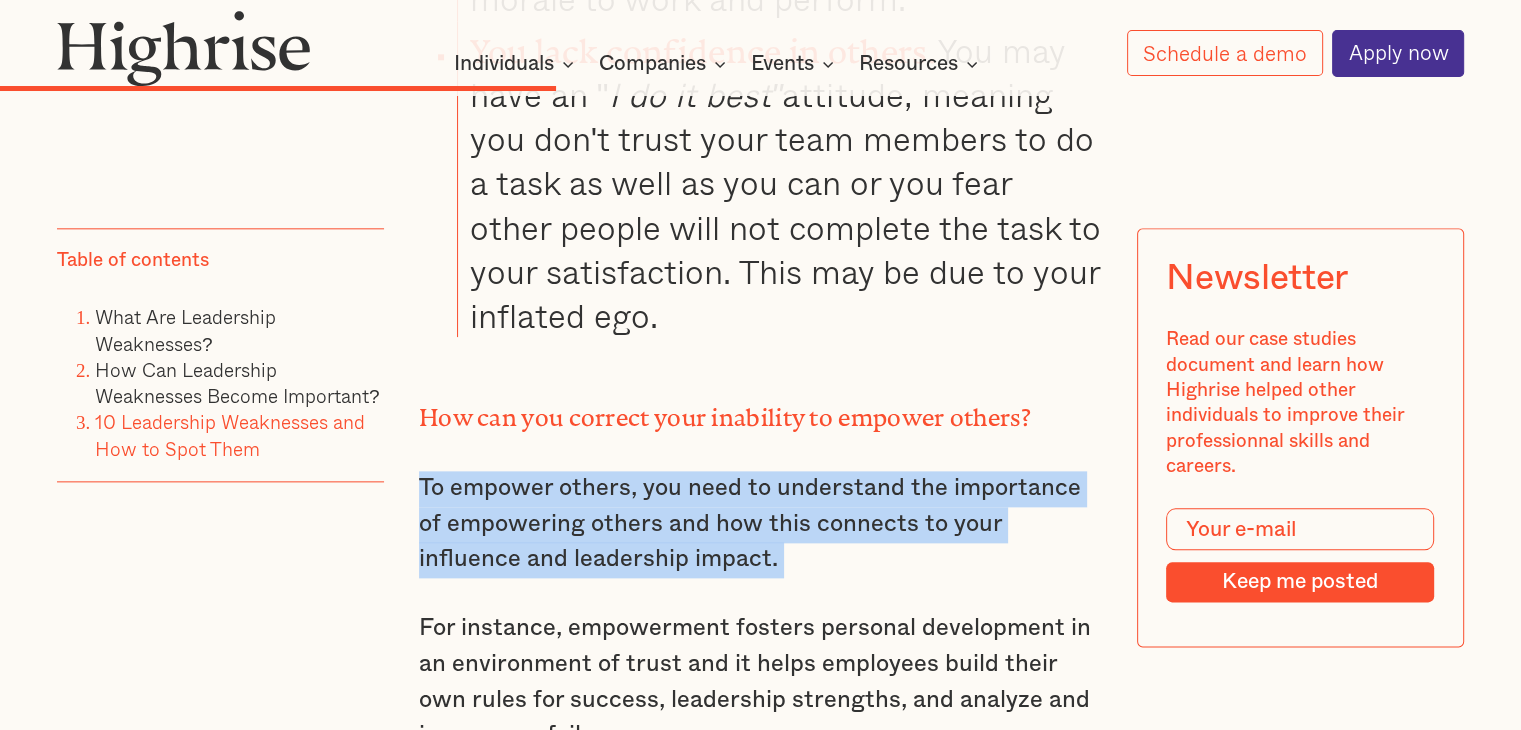 click on "To empower others, you need to understand the importance of empowering others and how this connects to your influence and leadership impact." at bounding box center [760, 524] 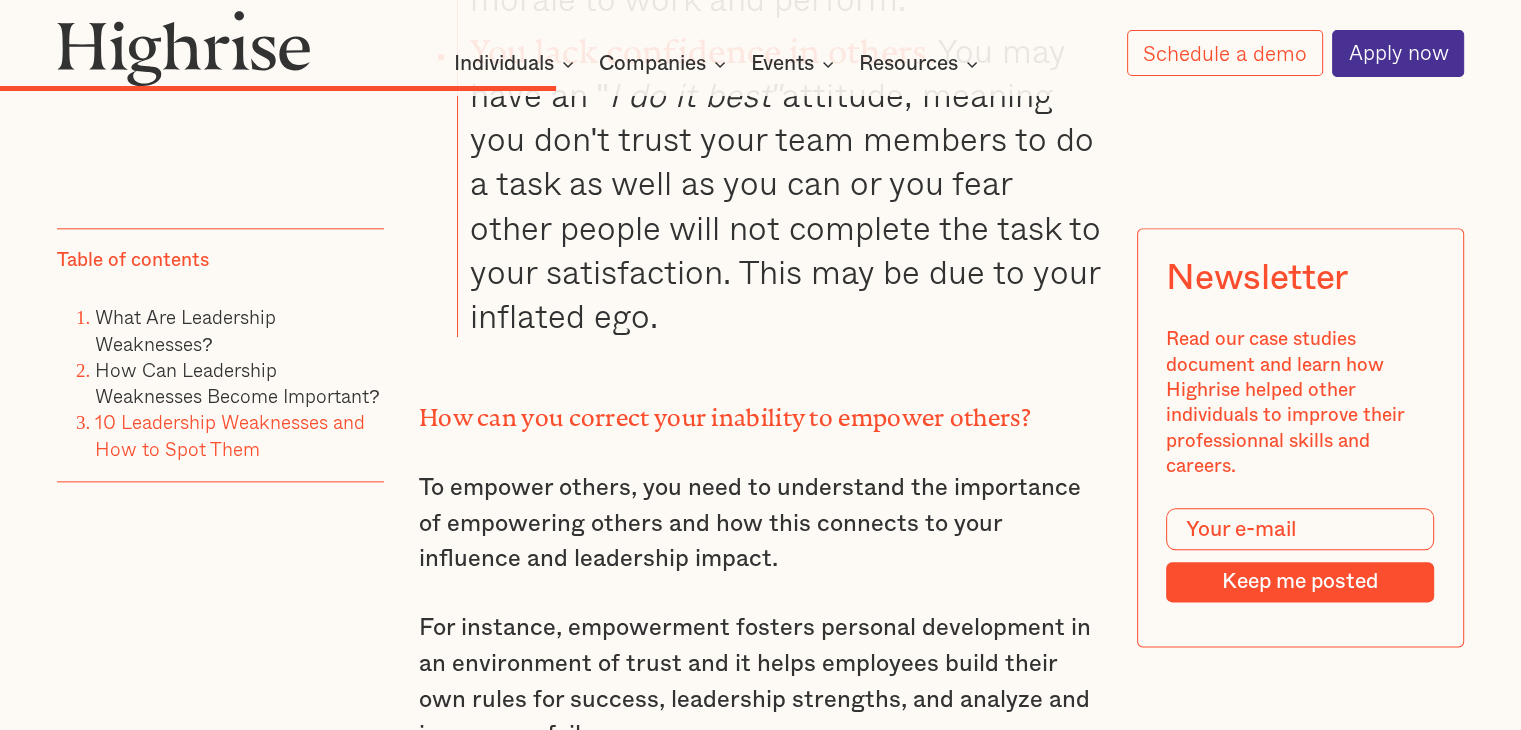 click on "To empower others, you need to understand the importance of empowering others and how this connects to your influence and leadership impact." at bounding box center (760, 524) 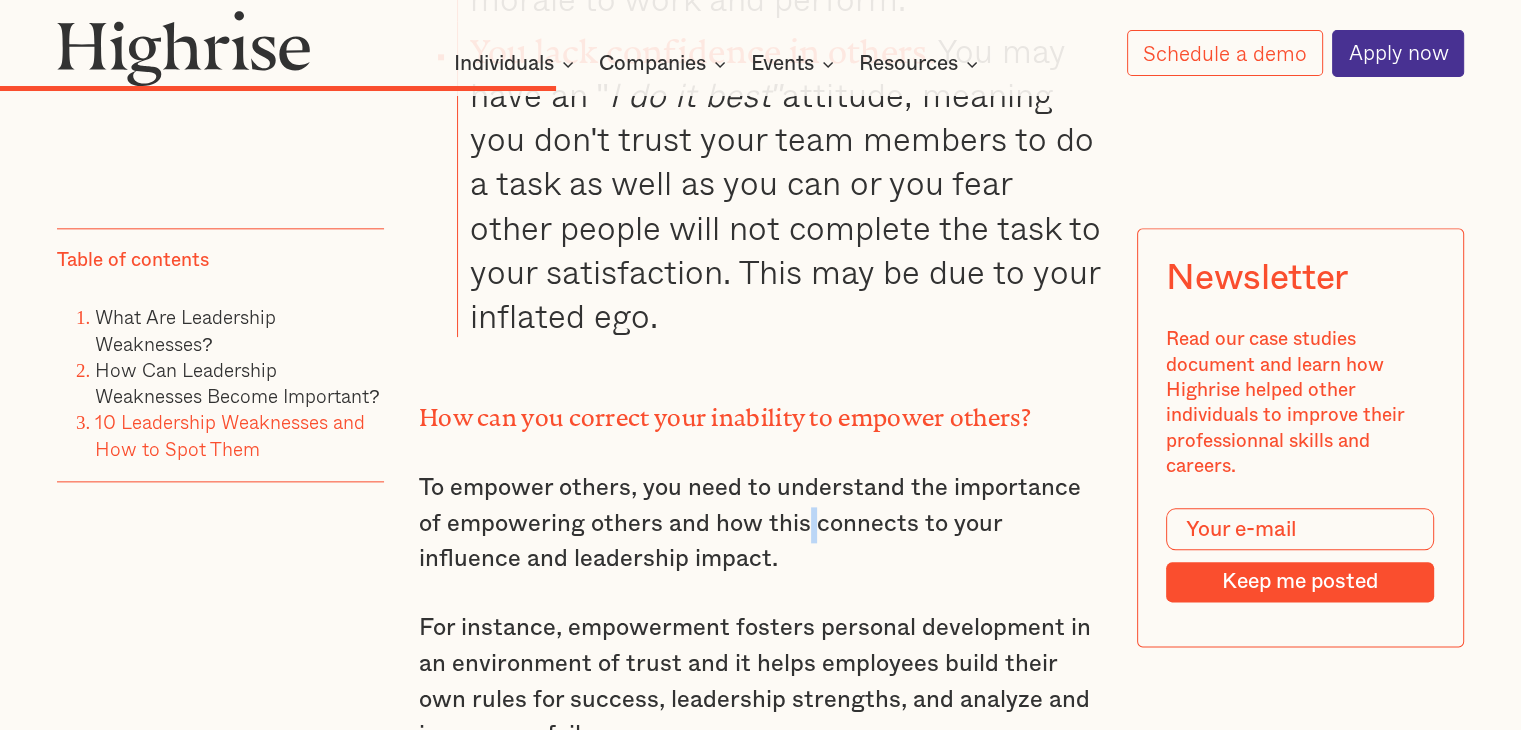 click on "To empower others, you need to understand the importance of empowering others and how this connects to your influence and leadership impact." at bounding box center [760, 524] 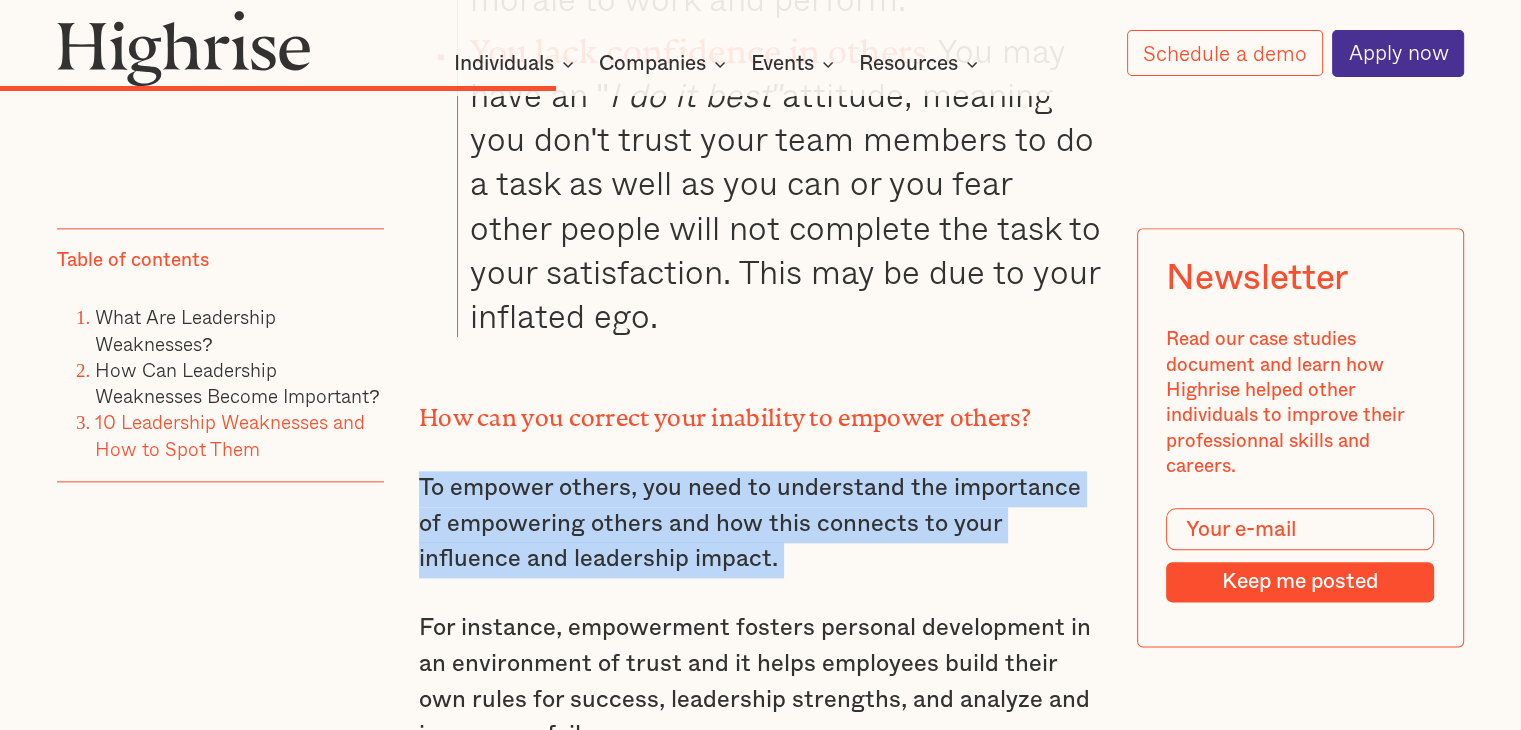 click on "To empower others, you need to understand the importance of empowering others and how this connects to your influence and leadership impact." at bounding box center [760, 524] 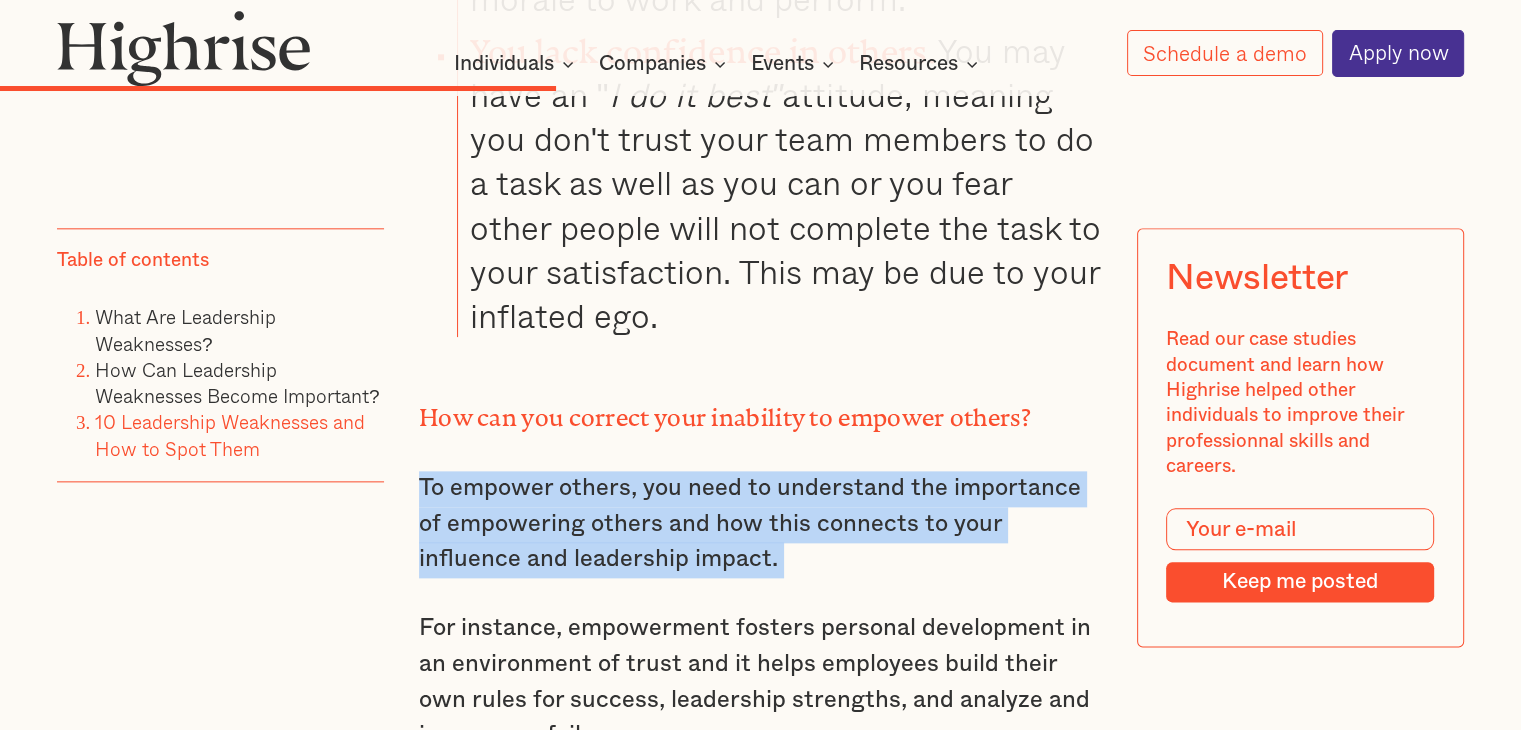 copy on "To empower others, you need to understand the importance of empowering others and how this connects to your influence and leadership impact." 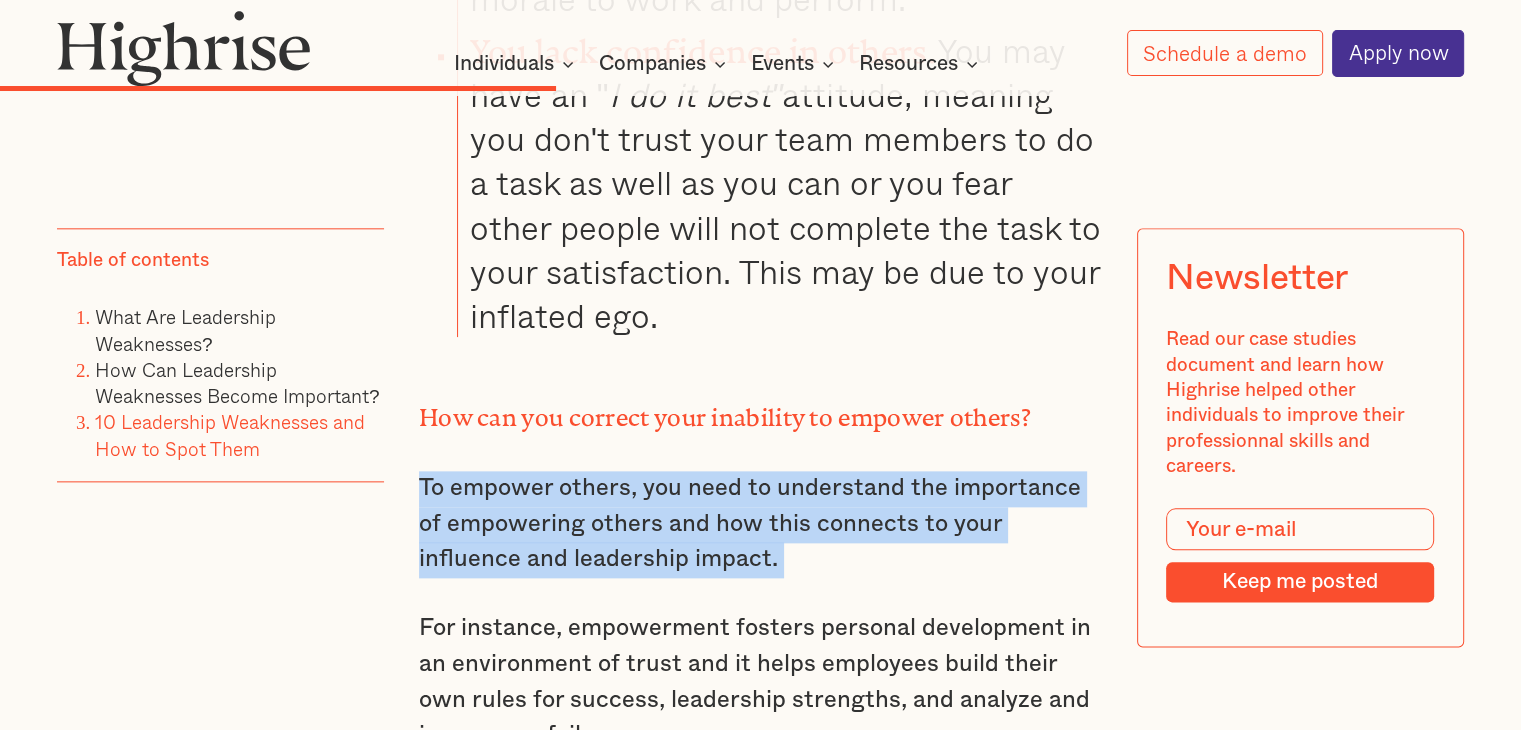 click on "To empower others, you need to understand the importance of empowering others and how this connects to your influence and leadership impact." at bounding box center [760, 524] 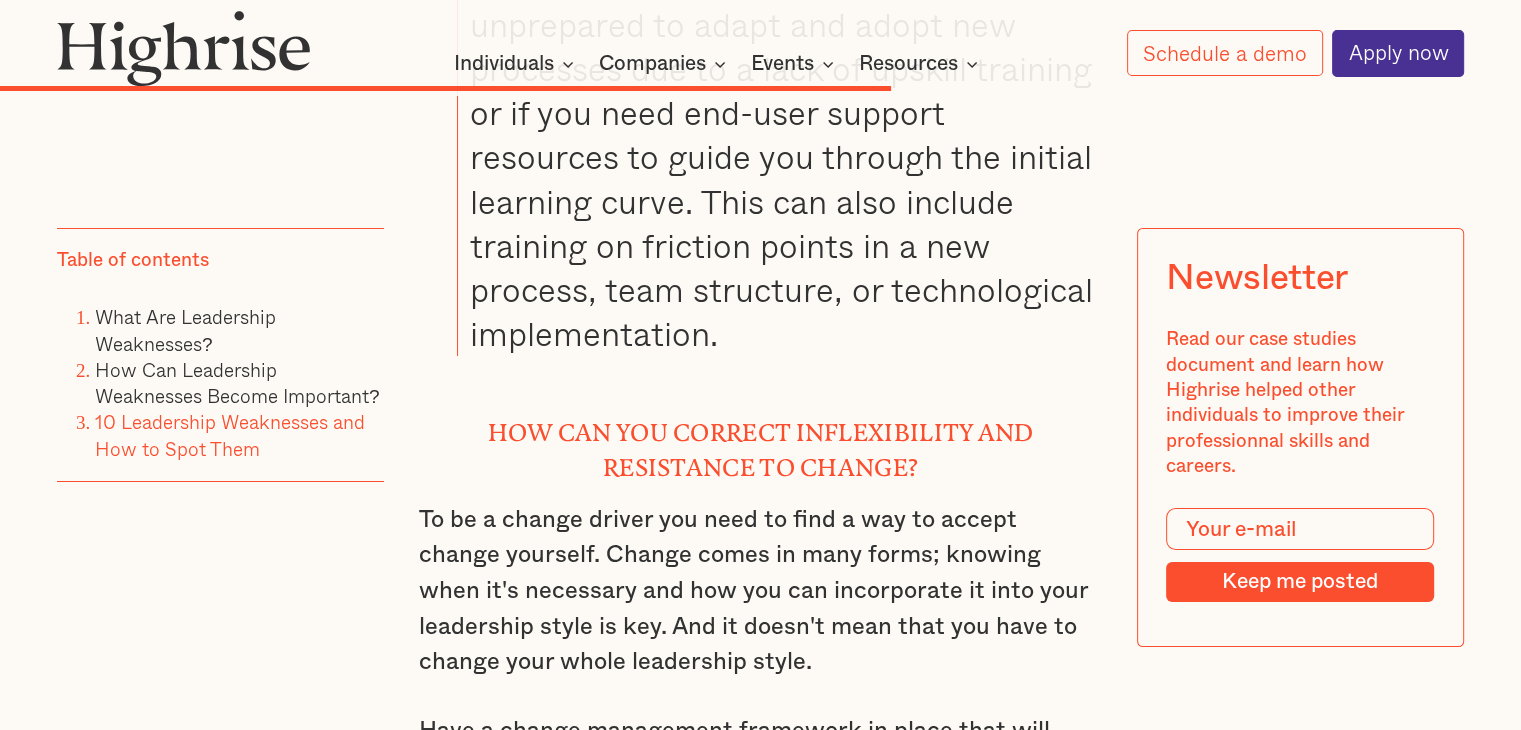 scroll, scrollTop: 14767, scrollLeft: 0, axis: vertical 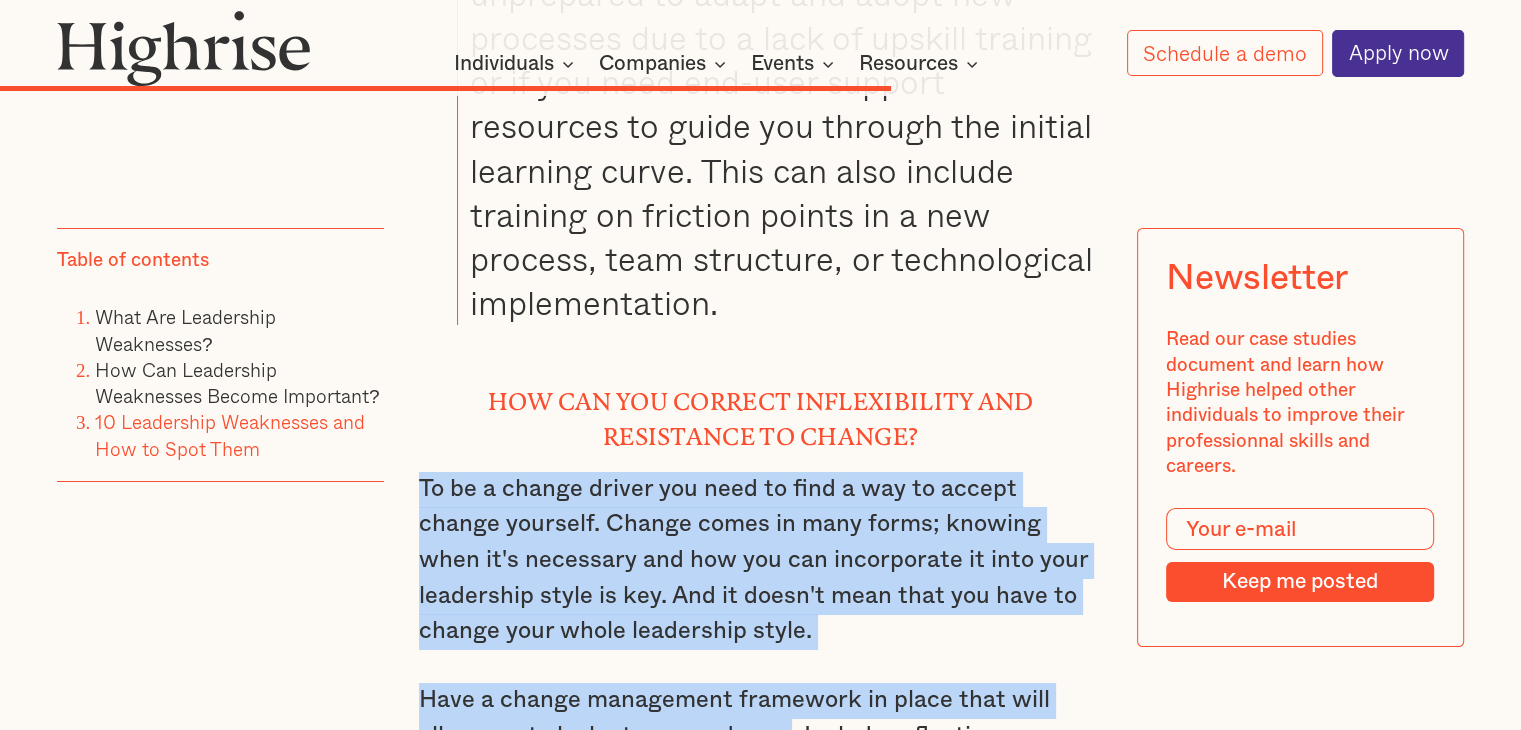 drag, startPoint x: 415, startPoint y: 180, endPoint x: 784, endPoint y: 444, distance: 453.71466 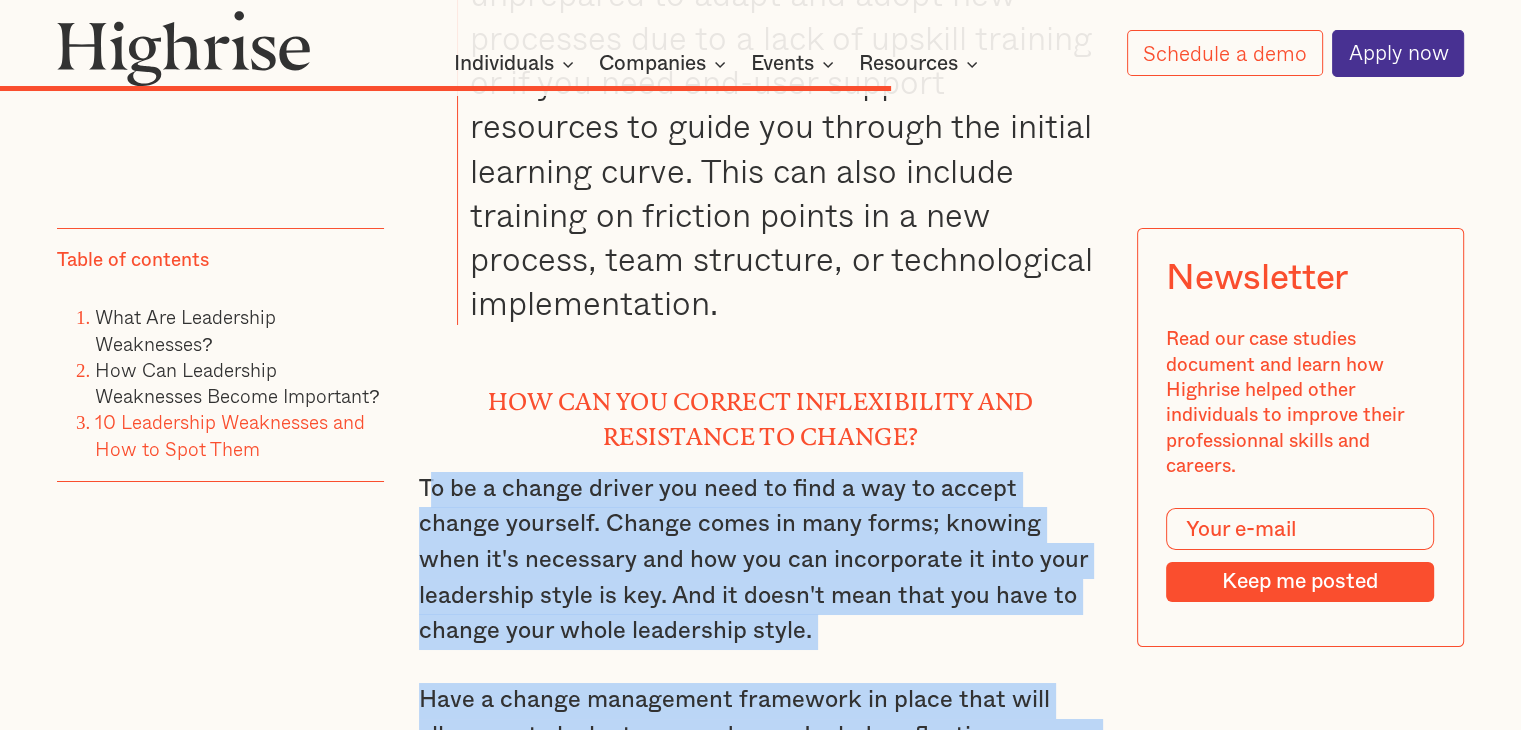 drag, startPoint x: 421, startPoint y: 182, endPoint x: 643, endPoint y: 486, distance: 376.4306 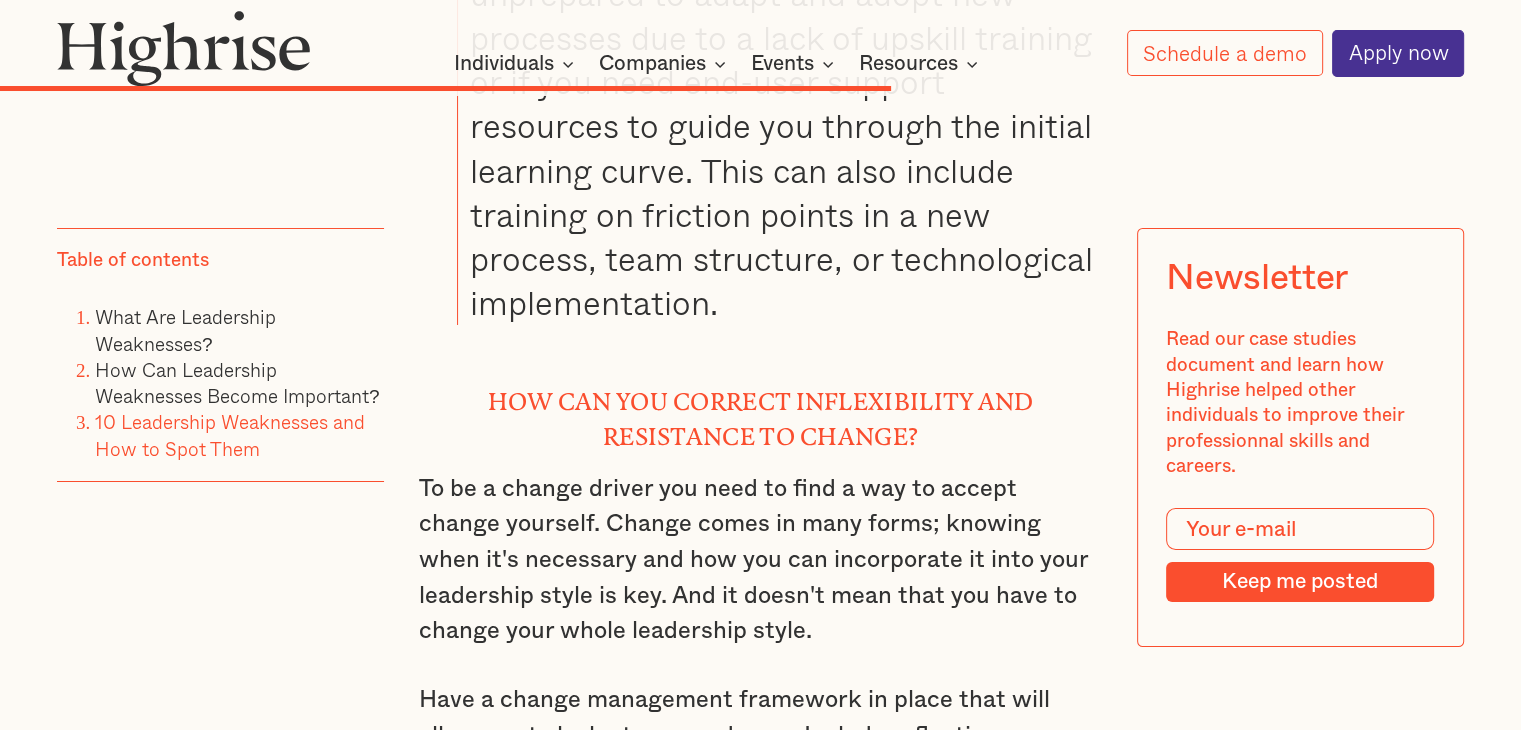 click on ""A strong leader accepts blame and gives credit. A weak leader gives blame and accepts the credit." -[PERSON_NAME]. As a leader, there is tremendous pressure to be strong and not show or admit your own weakness to your team members. But this should not be the case. Great leaders are not flawless; they have strengths and weaknesses. Successful leaders know how to spot and improve their own weaknesses to ensure they don't affect their performance. But not everyone knows how to do this. So what are common leadership weaknesses? And how can a leader spot them and improve leadership strategy? In this article, we will explore what leadership weaknesses are, how to spot them, and what are the best ways to improve. What Are Leadership Weaknesses? Leadership weaknesses are attributes or traits a leader may possess that may result in negative actions that eventually affect performance and the  work environment . They include: a lack of  emotional intelligence, leadership skills. How Can Leadership Weaknesses Become Important?" at bounding box center (760, -1809) 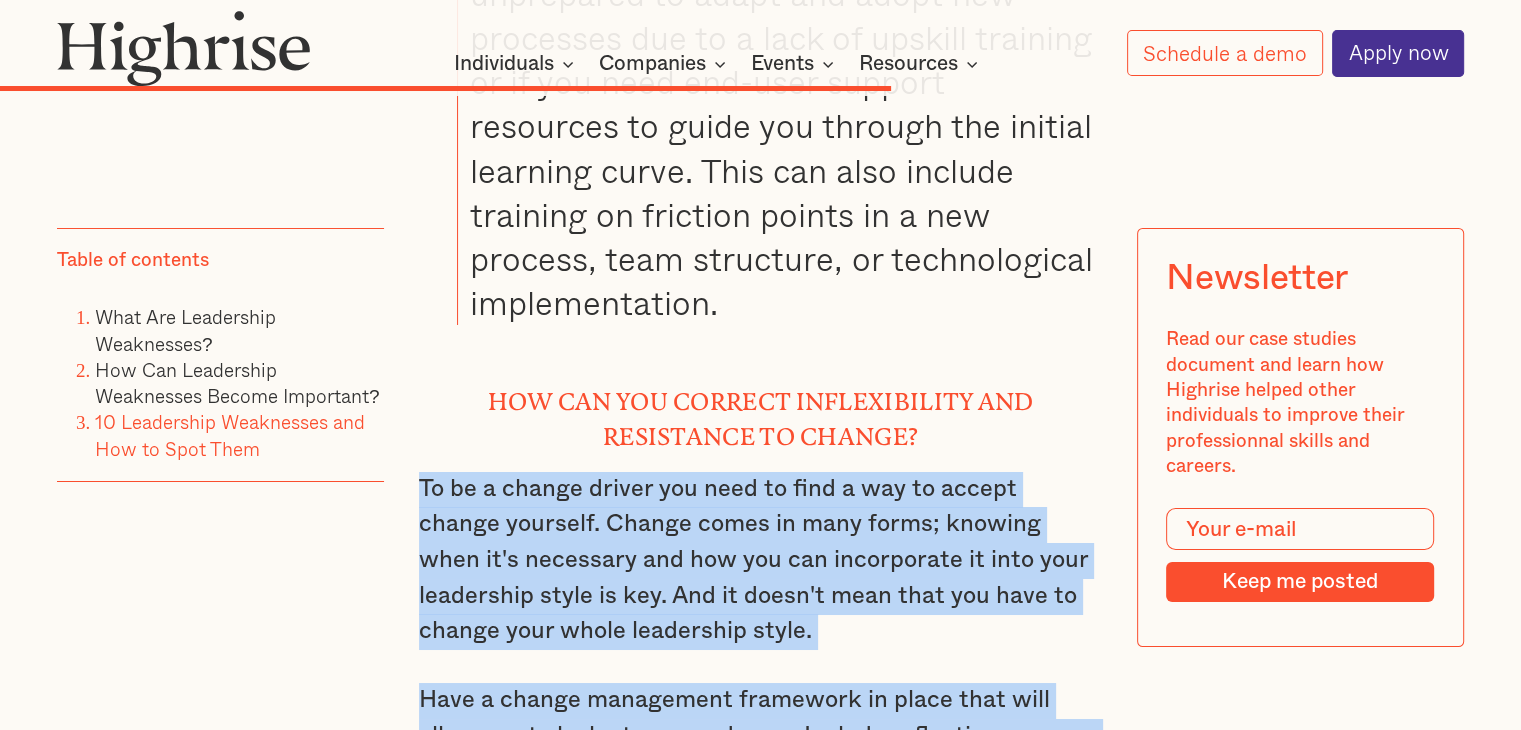 drag, startPoint x: 417, startPoint y: 177, endPoint x: 793, endPoint y: 523, distance: 510.97162 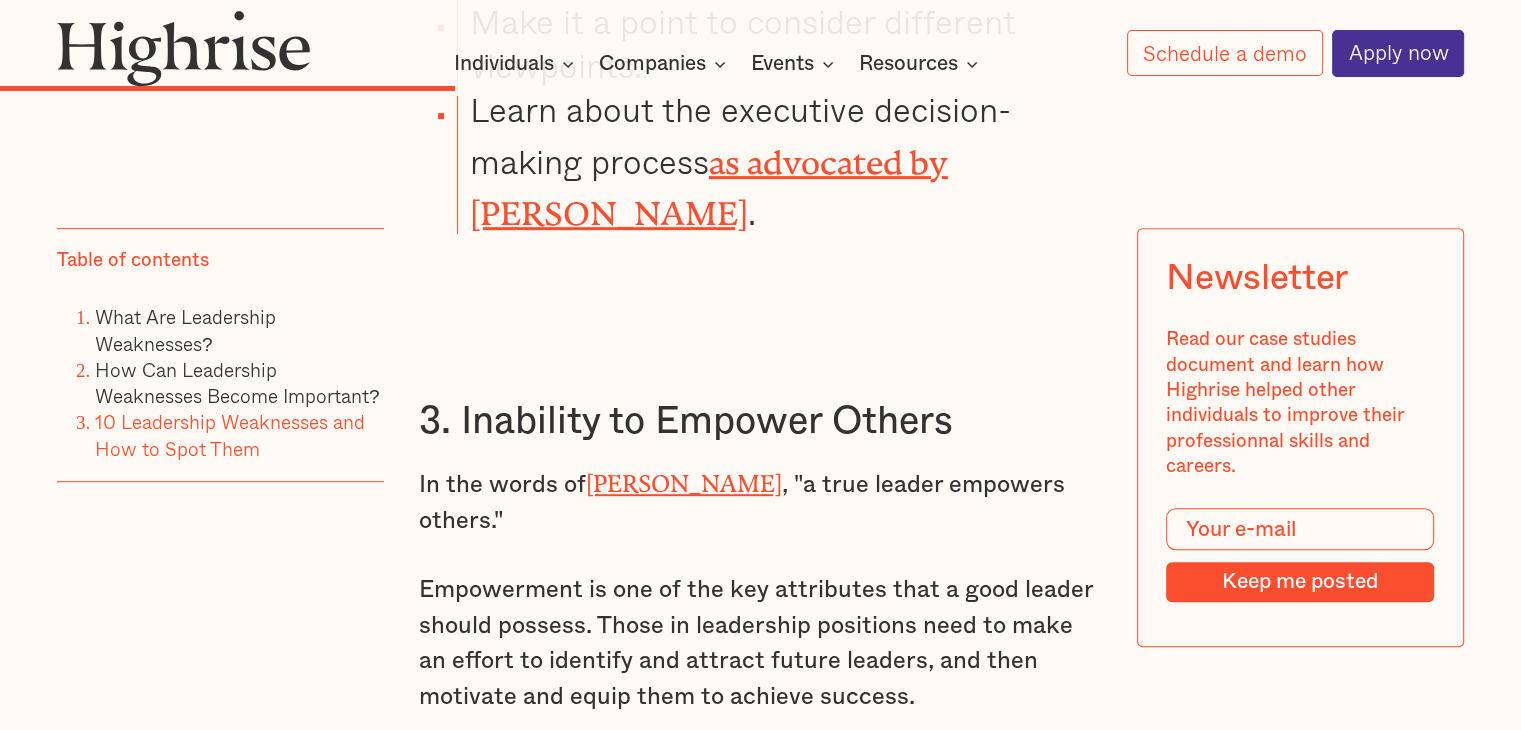 scroll, scrollTop: 8328, scrollLeft: 0, axis: vertical 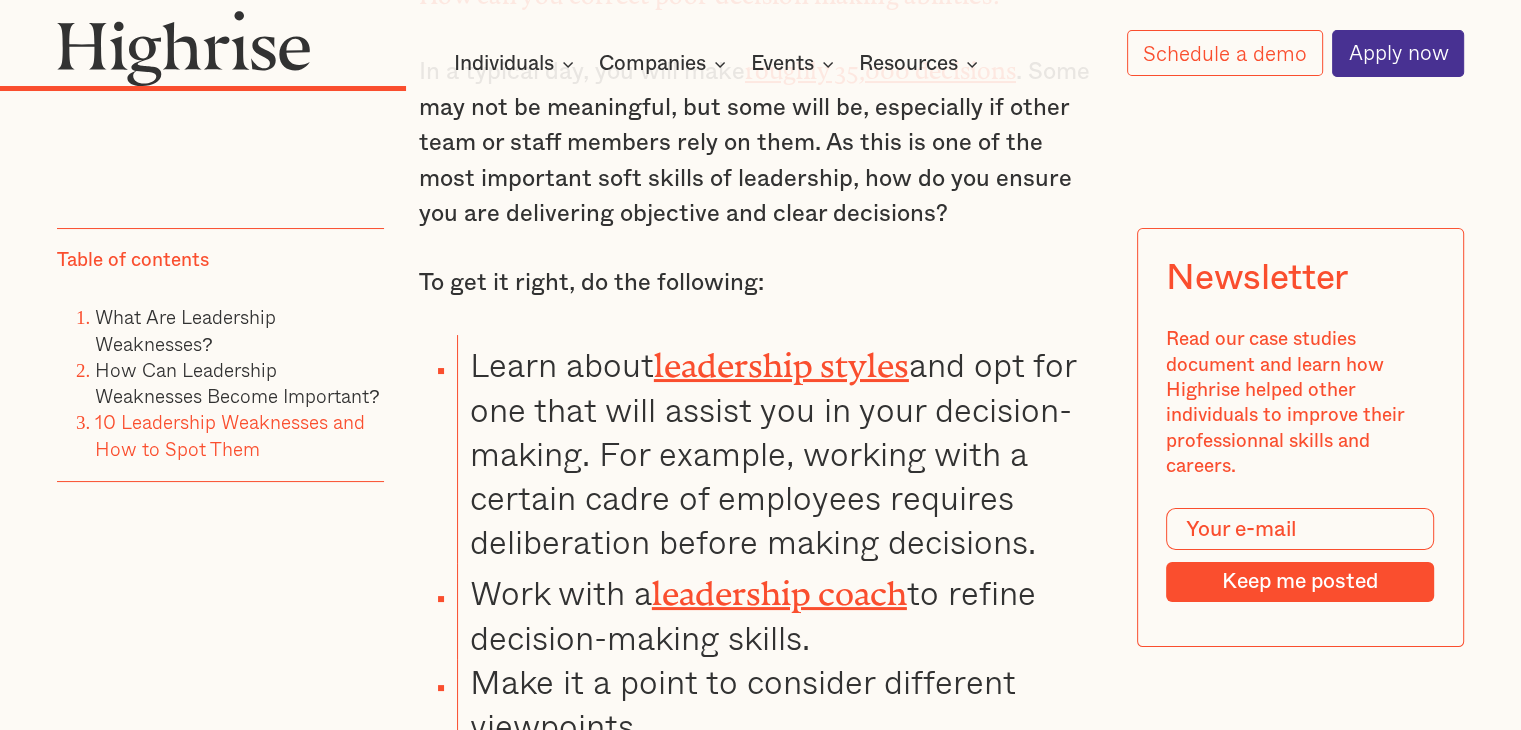 drag, startPoint x: 468, startPoint y: 213, endPoint x: 816, endPoint y: 495, distance: 447.91516 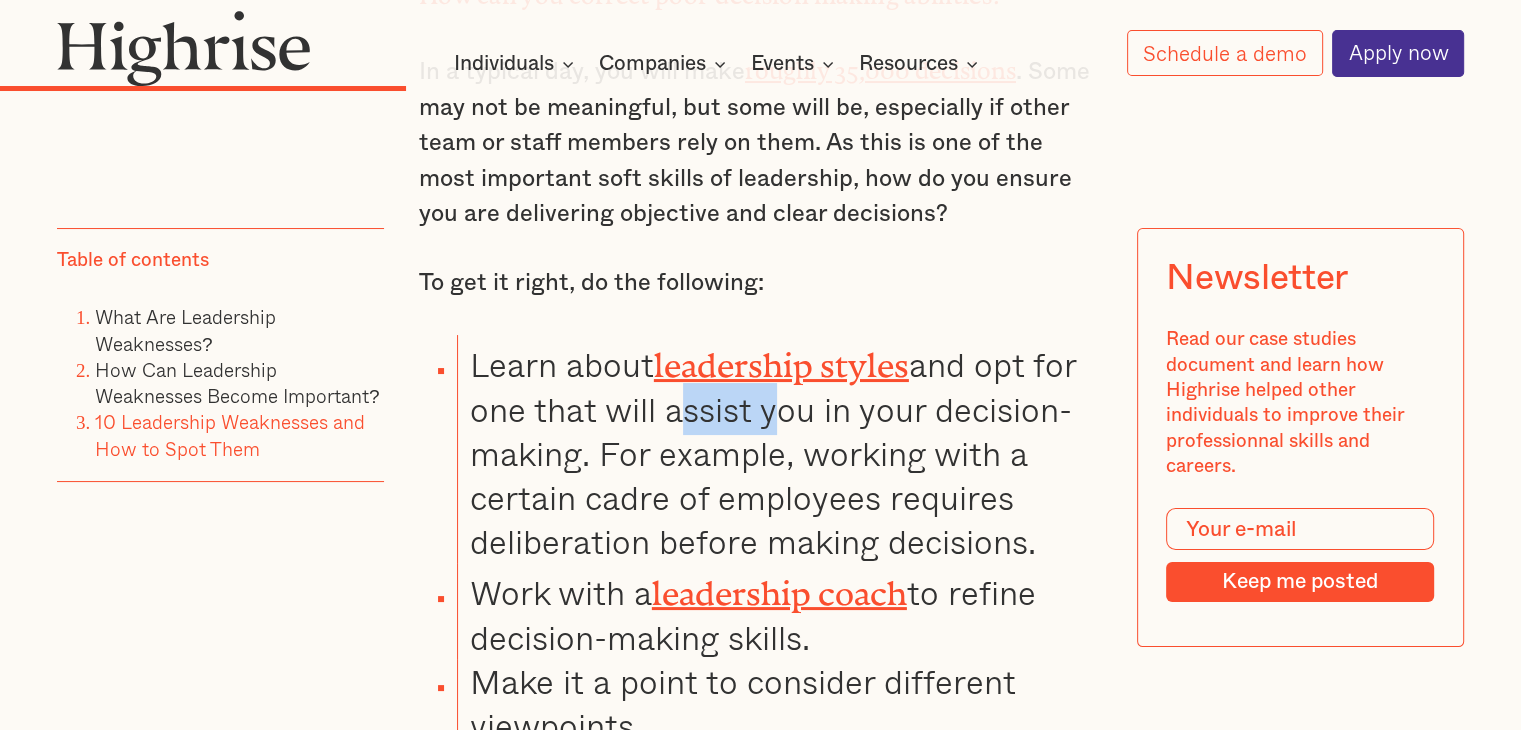 click on "Learn about  leadership styles  and opt for one that will assist you in your decision-making. For example, working with a certain cadre of employees requires deliberation before making decisions." at bounding box center (779, 449) 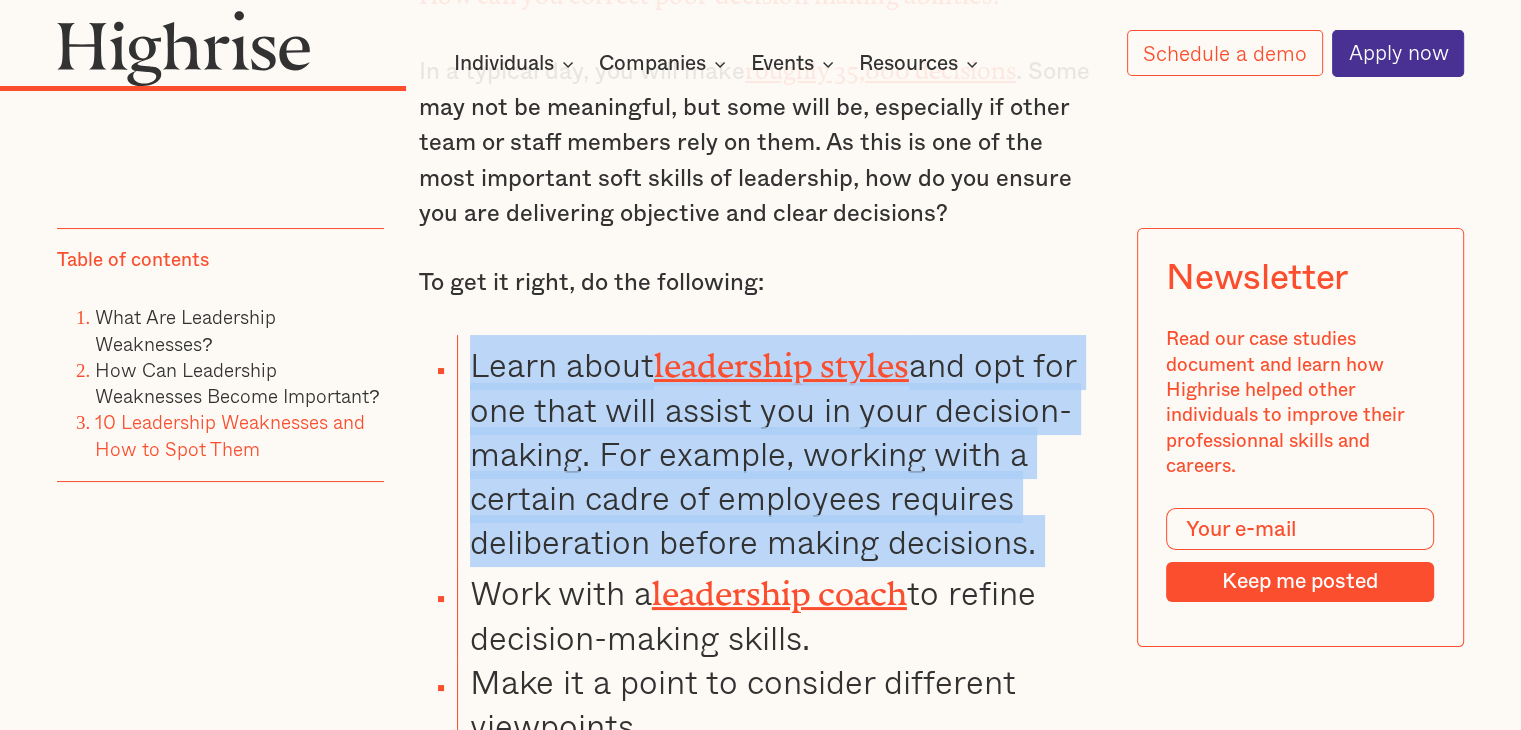 click on "Learn about  leadership styles  and opt for one that will assist you in your decision-making. For example, working with a certain cadre of employees requires deliberation before making decisions." at bounding box center [779, 449] 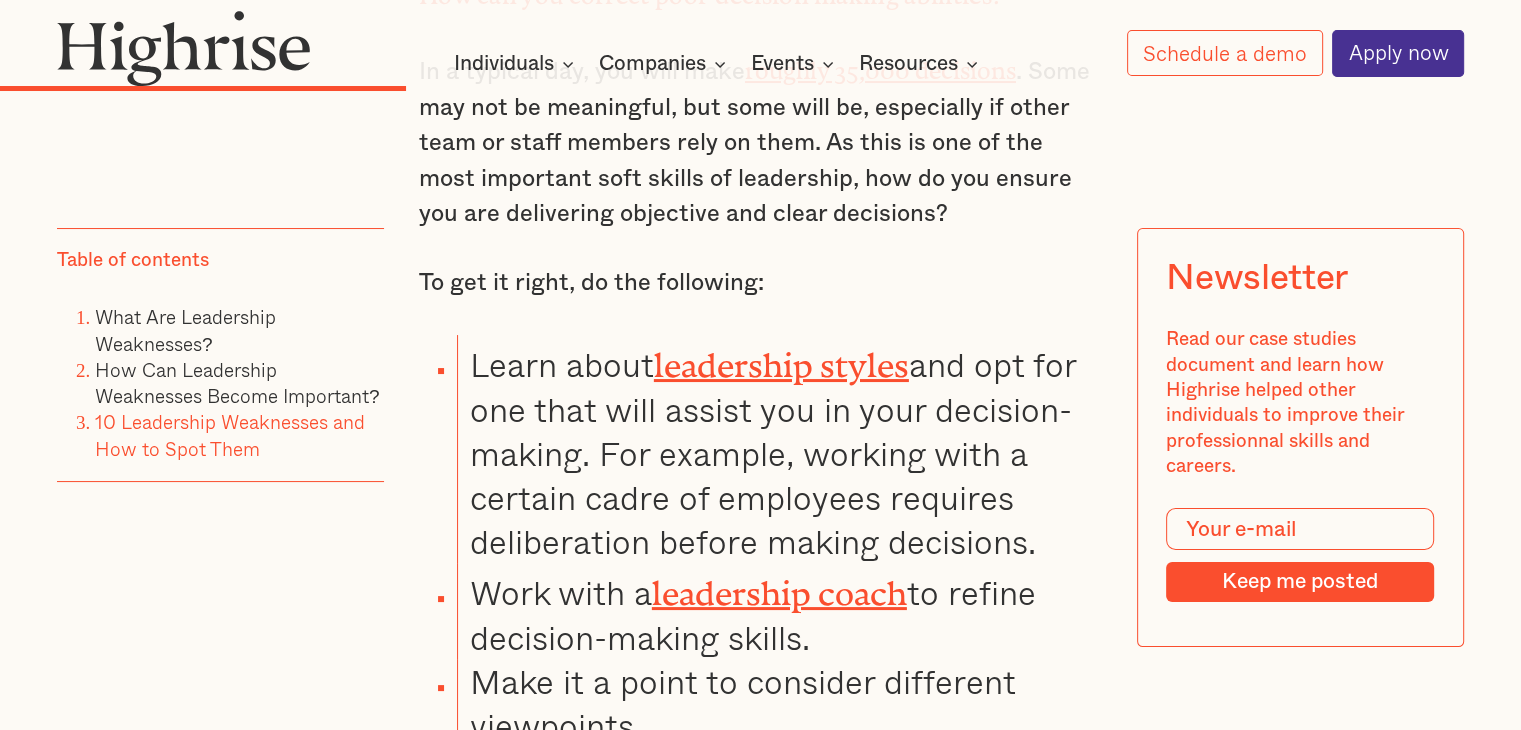 click on "Learn about  leadership styles  and opt for one that will assist you in your decision-making. For example, working with a certain cadre of employees requires deliberation before making decisions." at bounding box center [779, 449] 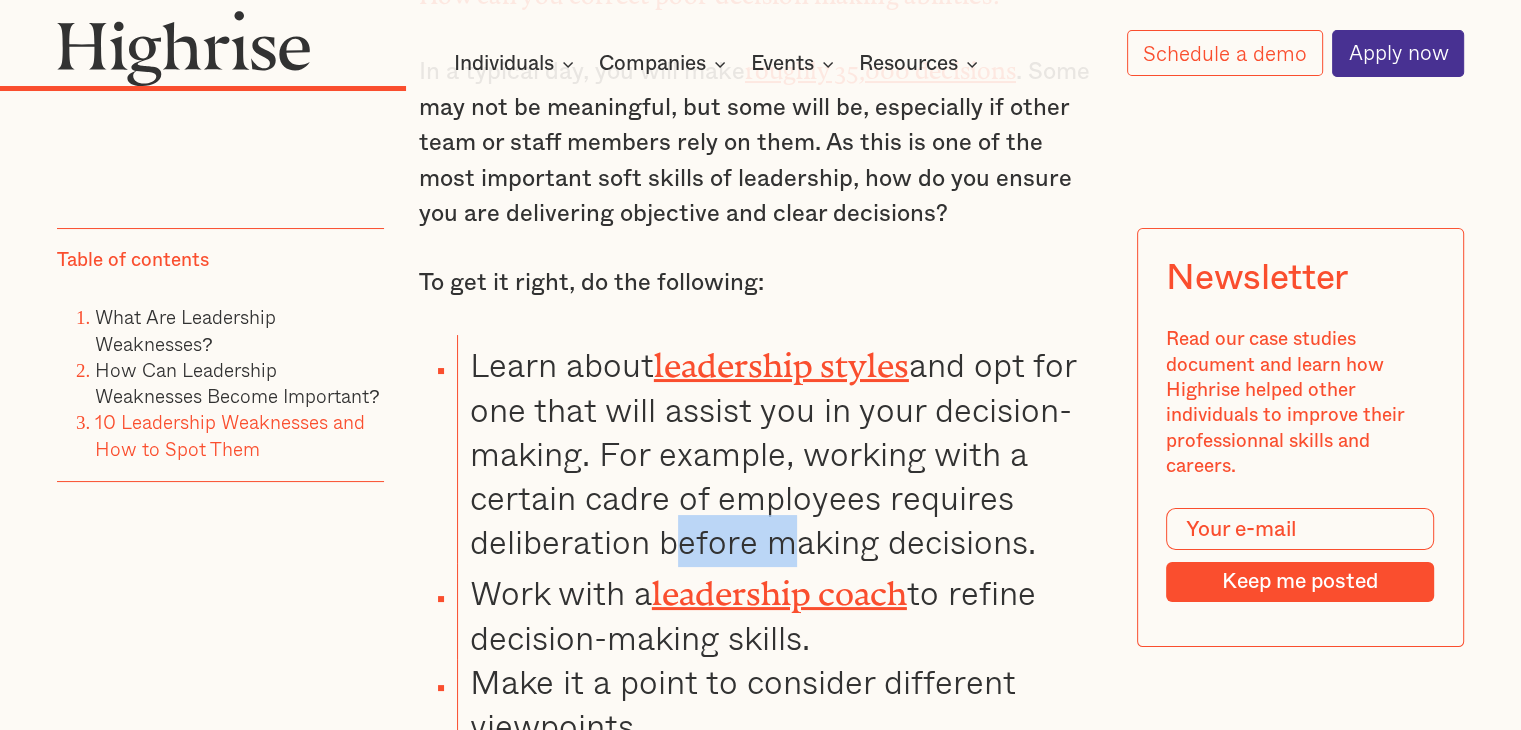 click on "Learn about  leadership styles  and opt for one that will assist you in your decision-making. For example, working with a certain cadre of employees requires deliberation before making decisions." at bounding box center [779, 449] 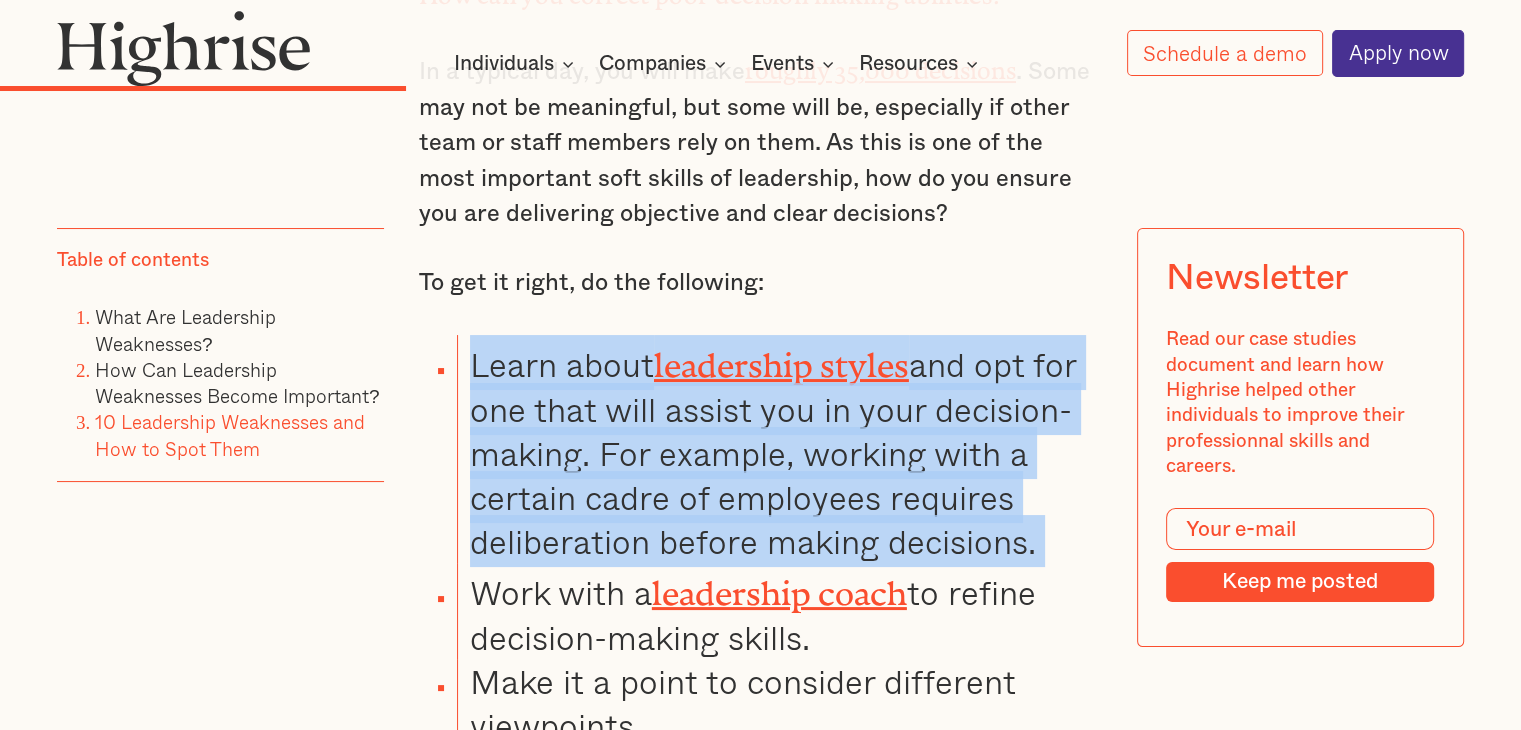 click on "Learn about  leadership styles  and opt for one that will assist you in your decision-making. For example, working with a certain cadre of employees requires deliberation before making decisions." at bounding box center (779, 449) 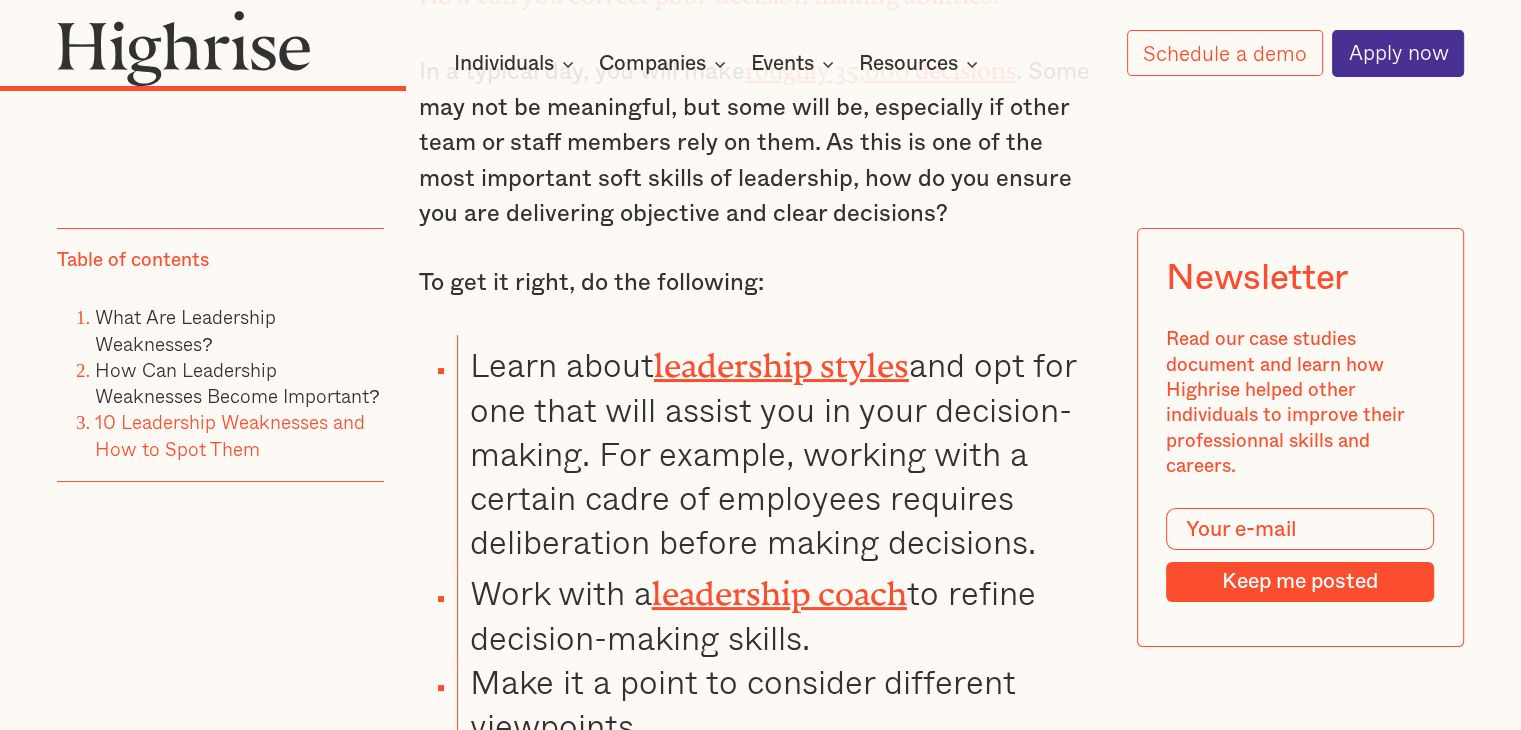 drag, startPoint x: 468, startPoint y: 229, endPoint x: 853, endPoint y: 498, distance: 469.66583 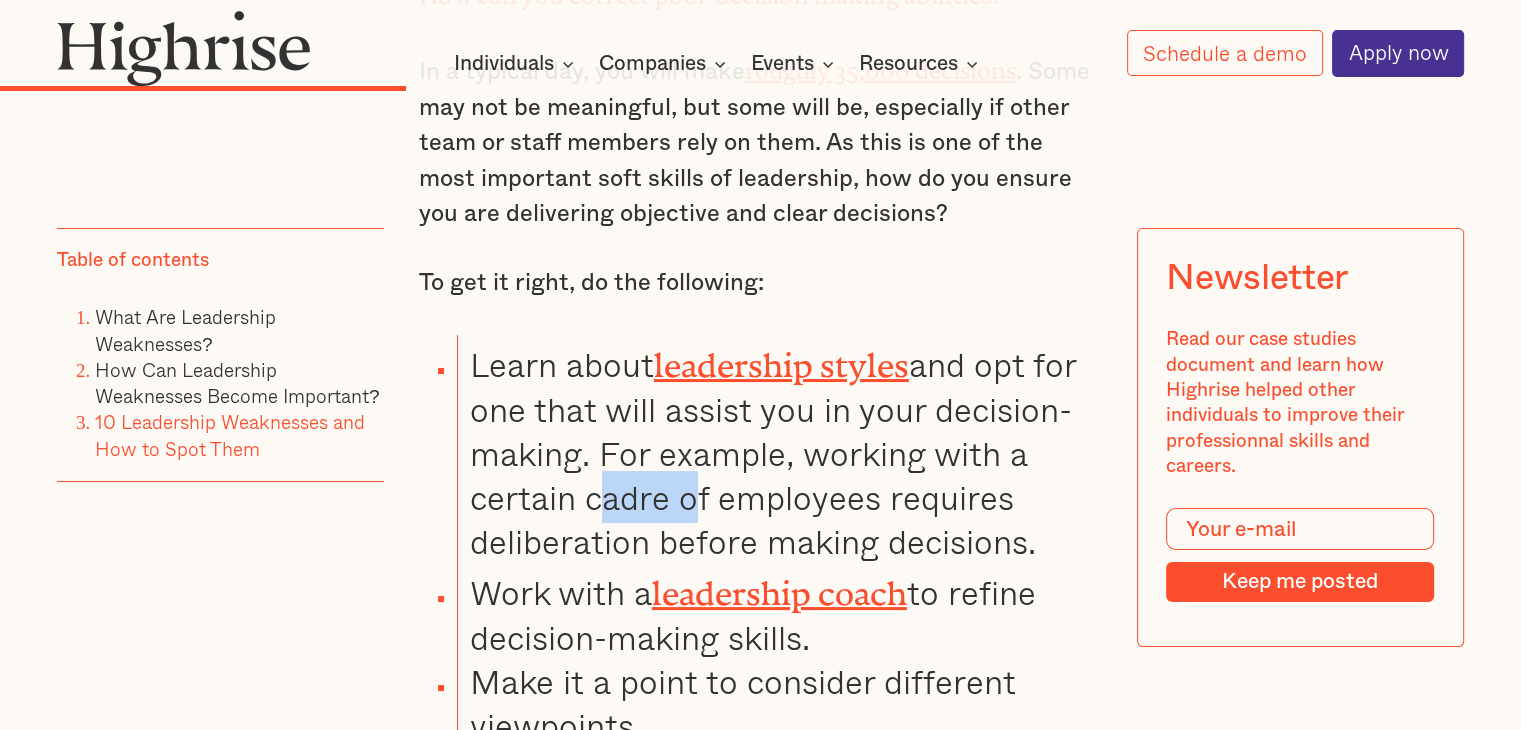 click on "Learn about  leadership styles  and opt for one that will assist you in your decision-making. For example, working with a certain cadre of employees requires deliberation before making decisions." at bounding box center (779, 449) 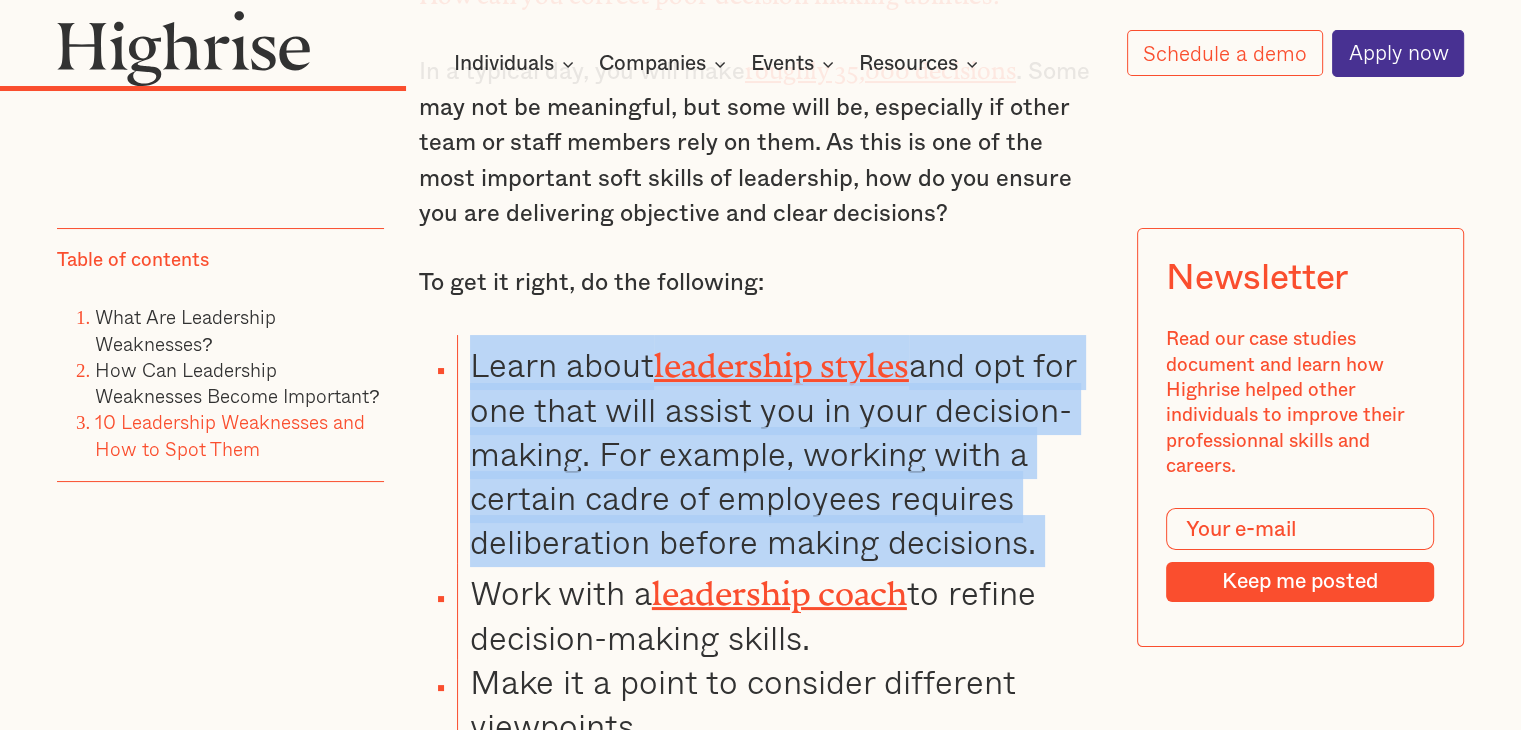 click on "Learn about  leadership styles  and opt for one that will assist you in your decision-making. For example, working with a certain cadre of employees requires deliberation before making decisions." at bounding box center (779, 449) 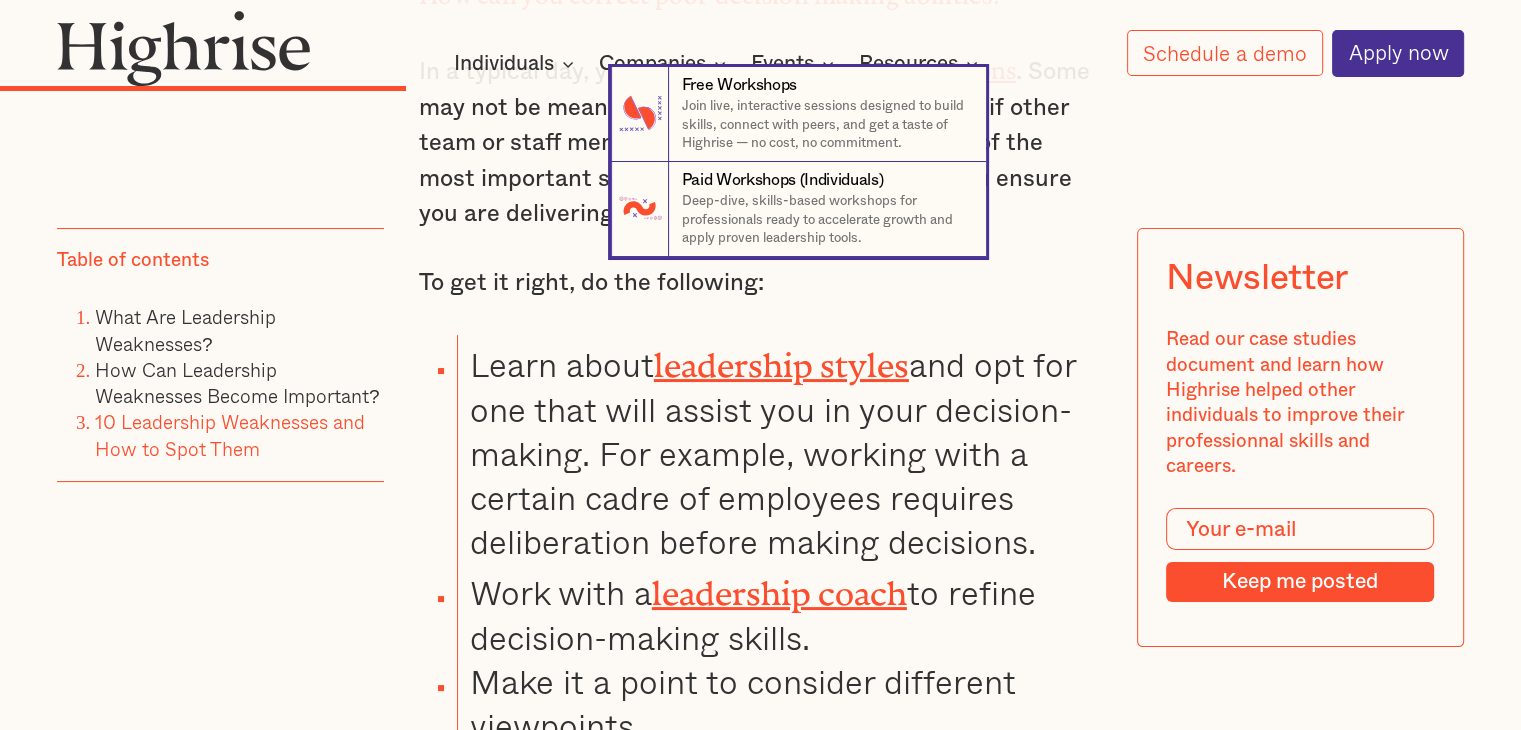 click on "7 Free Workshops
Join live, interactive sessions designed to build skills, connect with peers, and get a taste of Highrise — no cost, no commitment. 7 Events Paid Workshops (Individuals)
Deep-dive, skills-based workshops for professionals ready to accelerate growth and apply proven leadership tools. 7 Events" at bounding box center (760, 162) 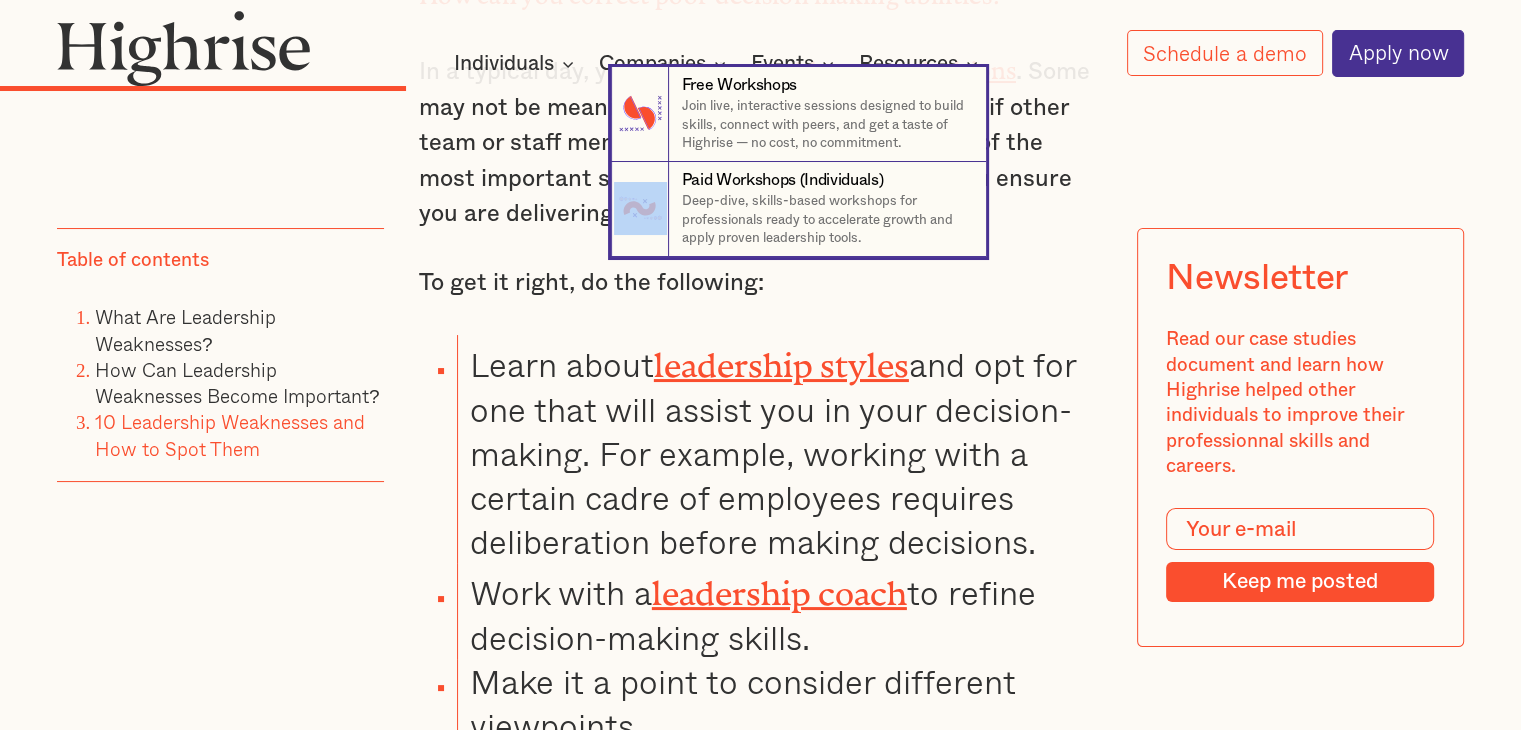 click on "7 Free Workshops
Join live, interactive sessions designed to build skills, connect with peers, and get a taste of Highrise — no cost, no commitment. 7 Events Paid Workshops (Individuals)
Deep-dive, skills-based workshops for professionals ready to accelerate growth and apply proven leadership tools. 7 Events" at bounding box center [760, 162] 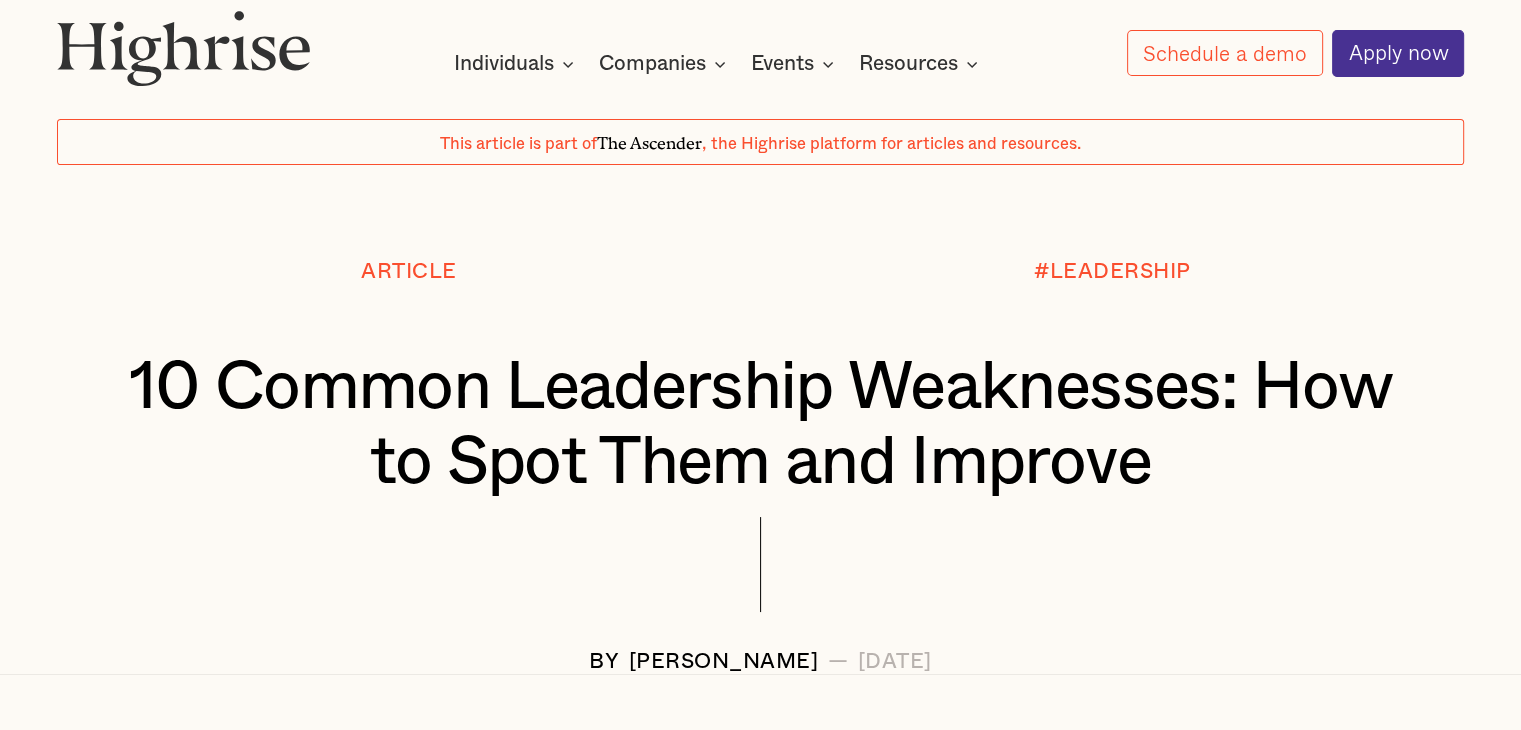scroll, scrollTop: 0, scrollLeft: 0, axis: both 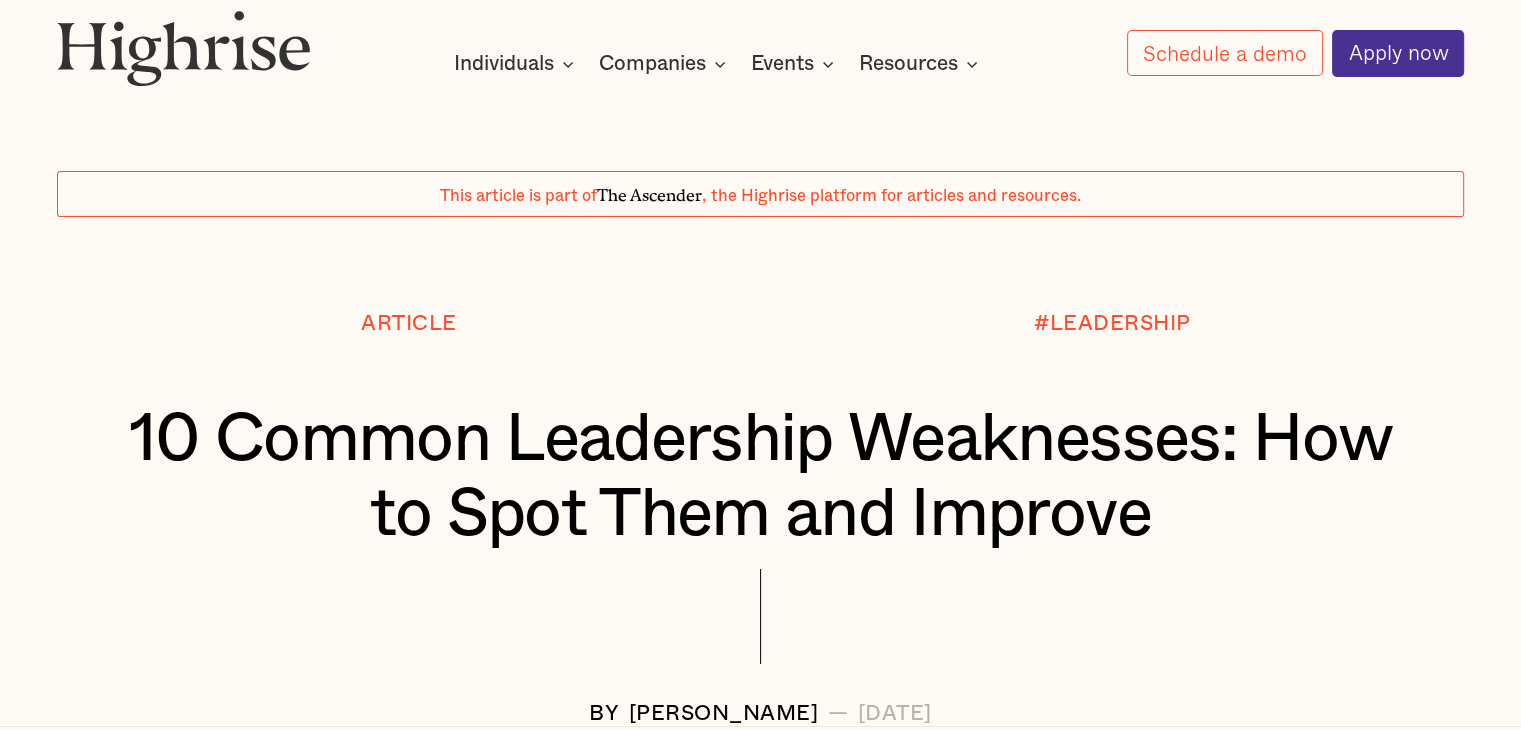click on "10 Common Leadership Weaknesses: How to Spot Them and Improve" at bounding box center [761, 476] 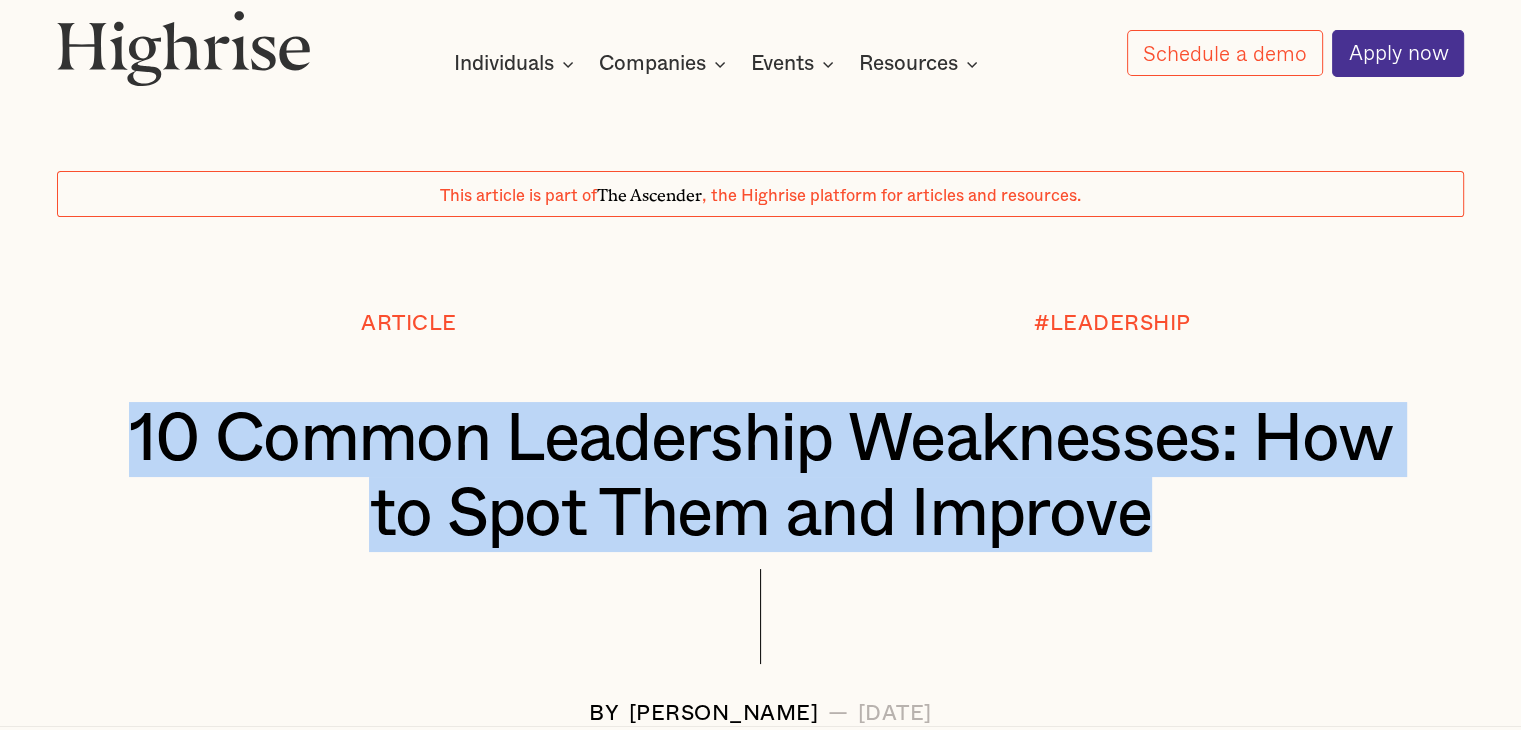 click on "10 Common Leadership Weaknesses: How to Spot Them and Improve" at bounding box center (761, 476) 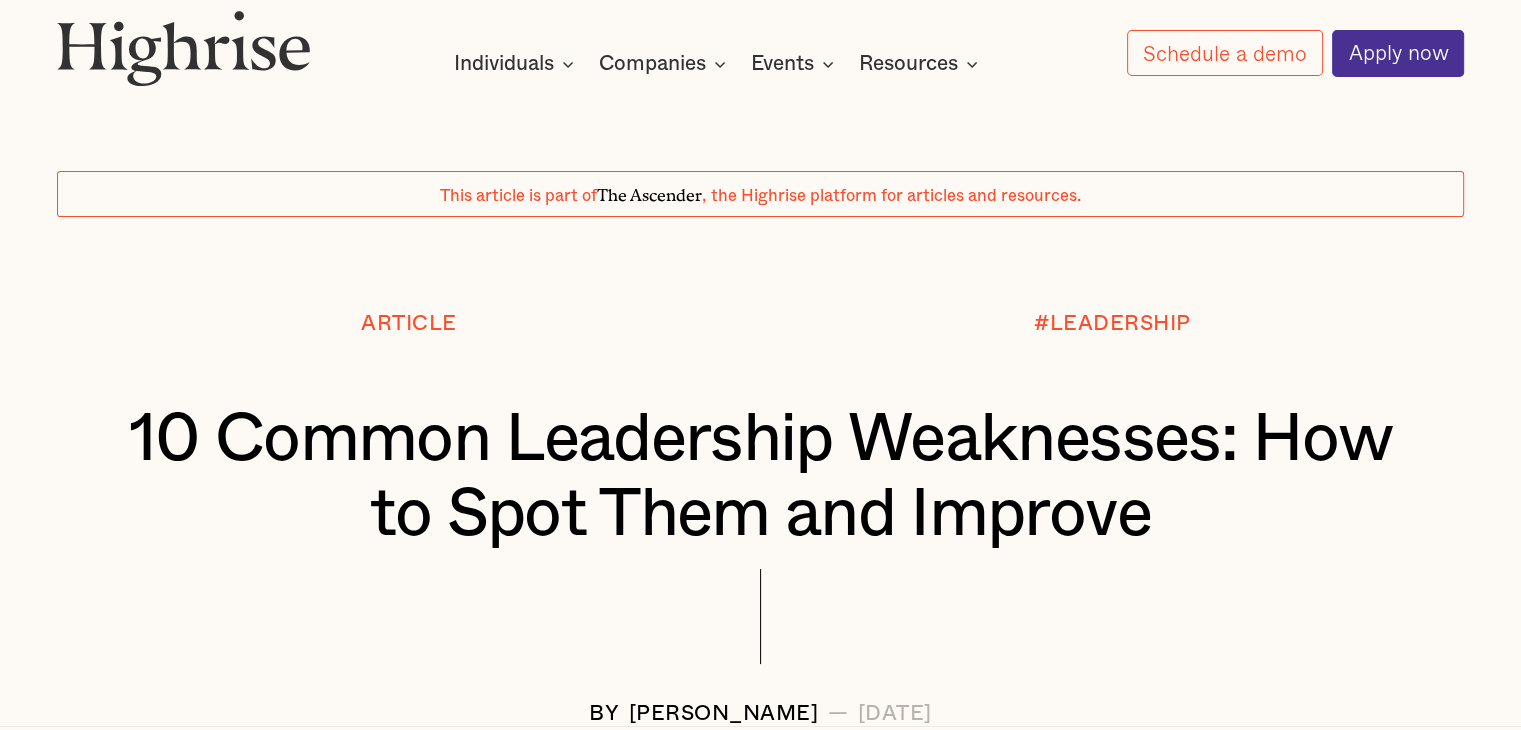click on "10 Common Leadership Weaknesses: How to Spot Them and Improve" at bounding box center (761, 476) 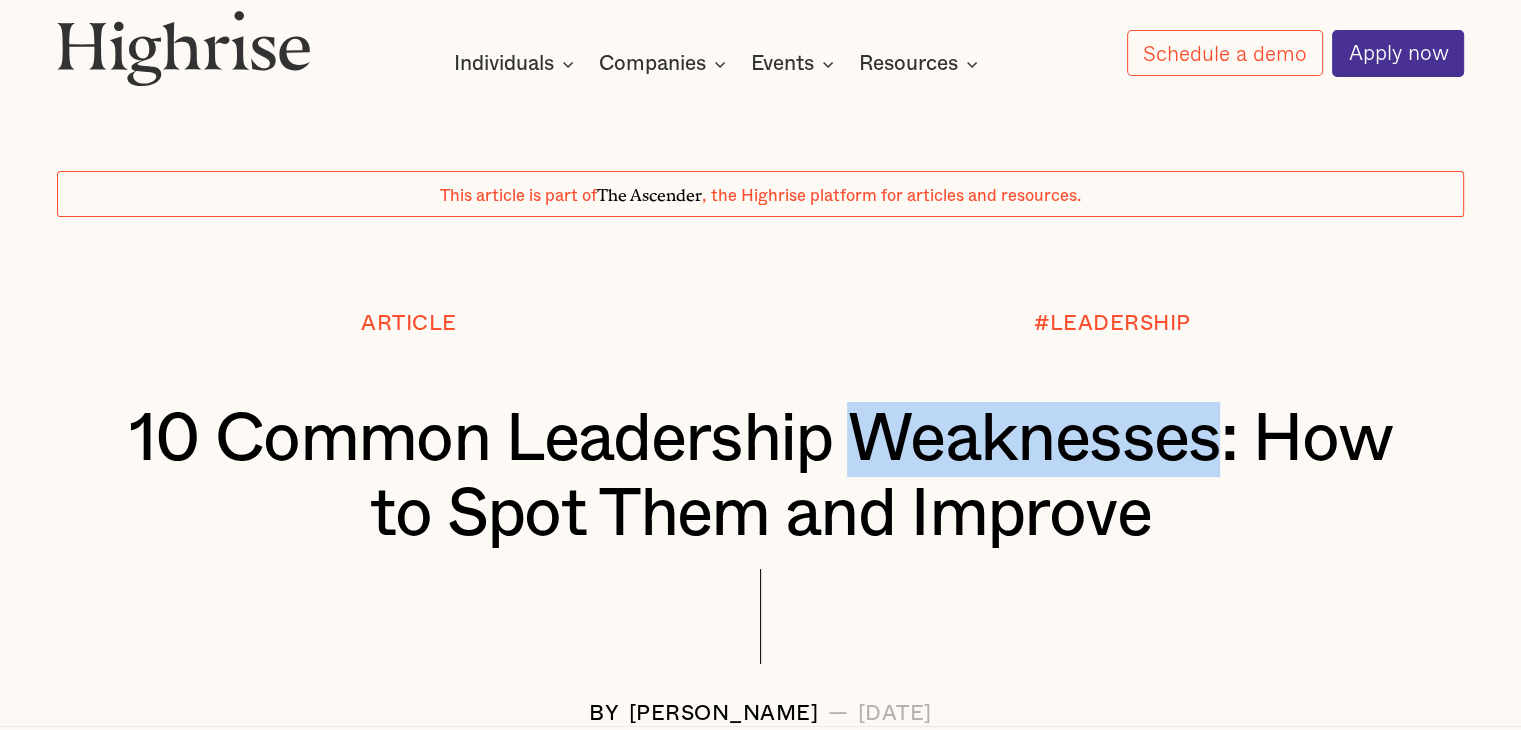 click on "10 Common Leadership Weaknesses: How to Spot Them and Improve" at bounding box center (761, 476) 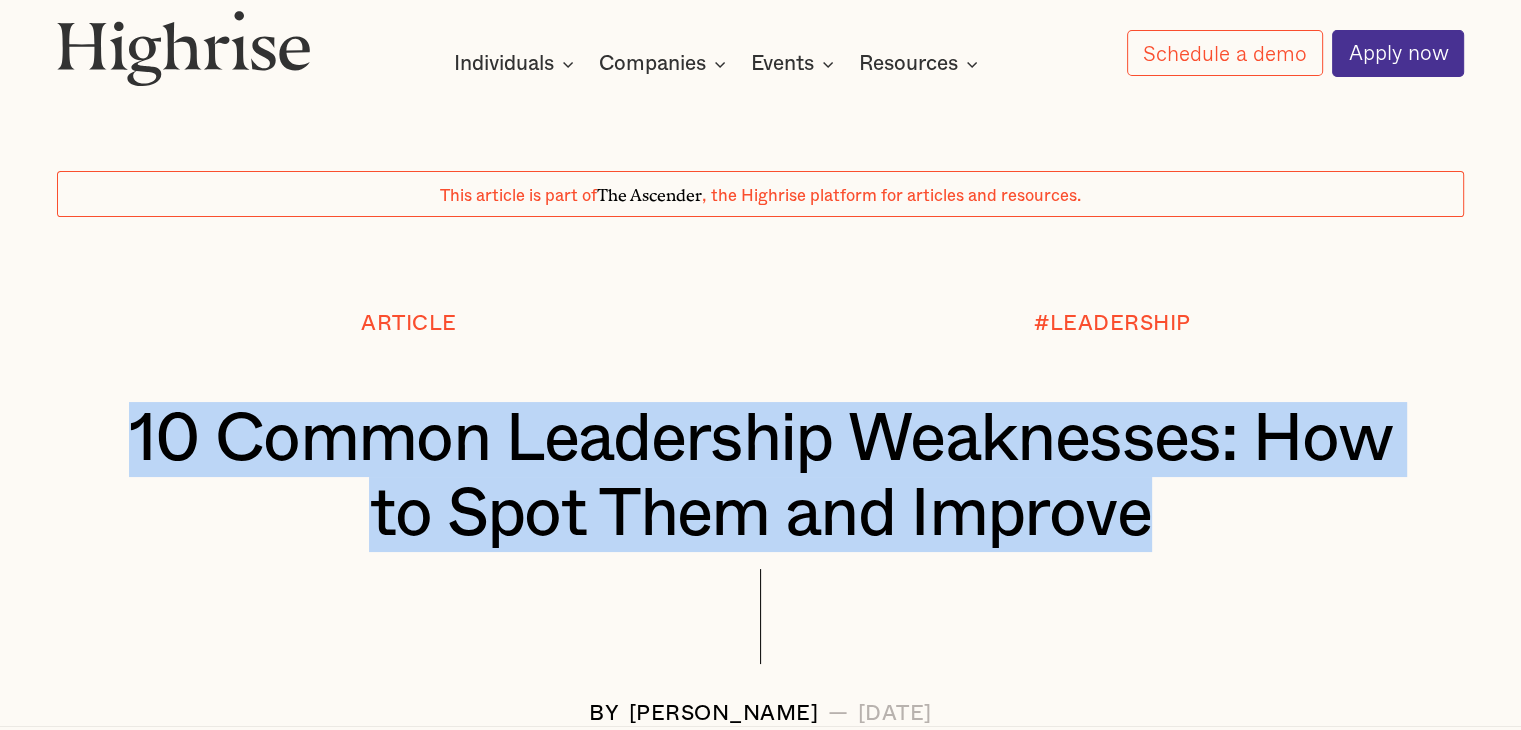 click on "10 Common Leadership Weaknesses: How to Spot Them and Improve" at bounding box center (761, 476) 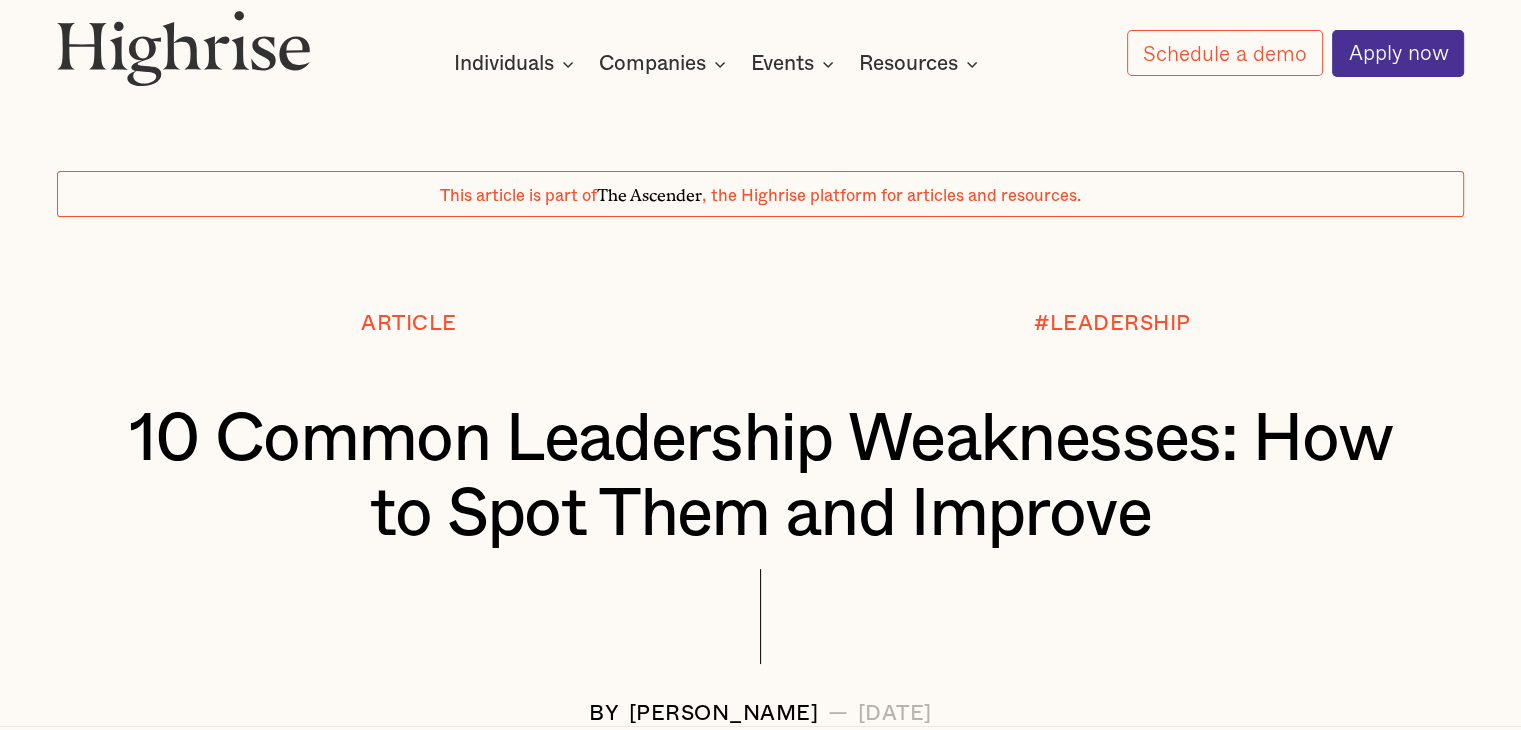 click at bounding box center [760, 264] 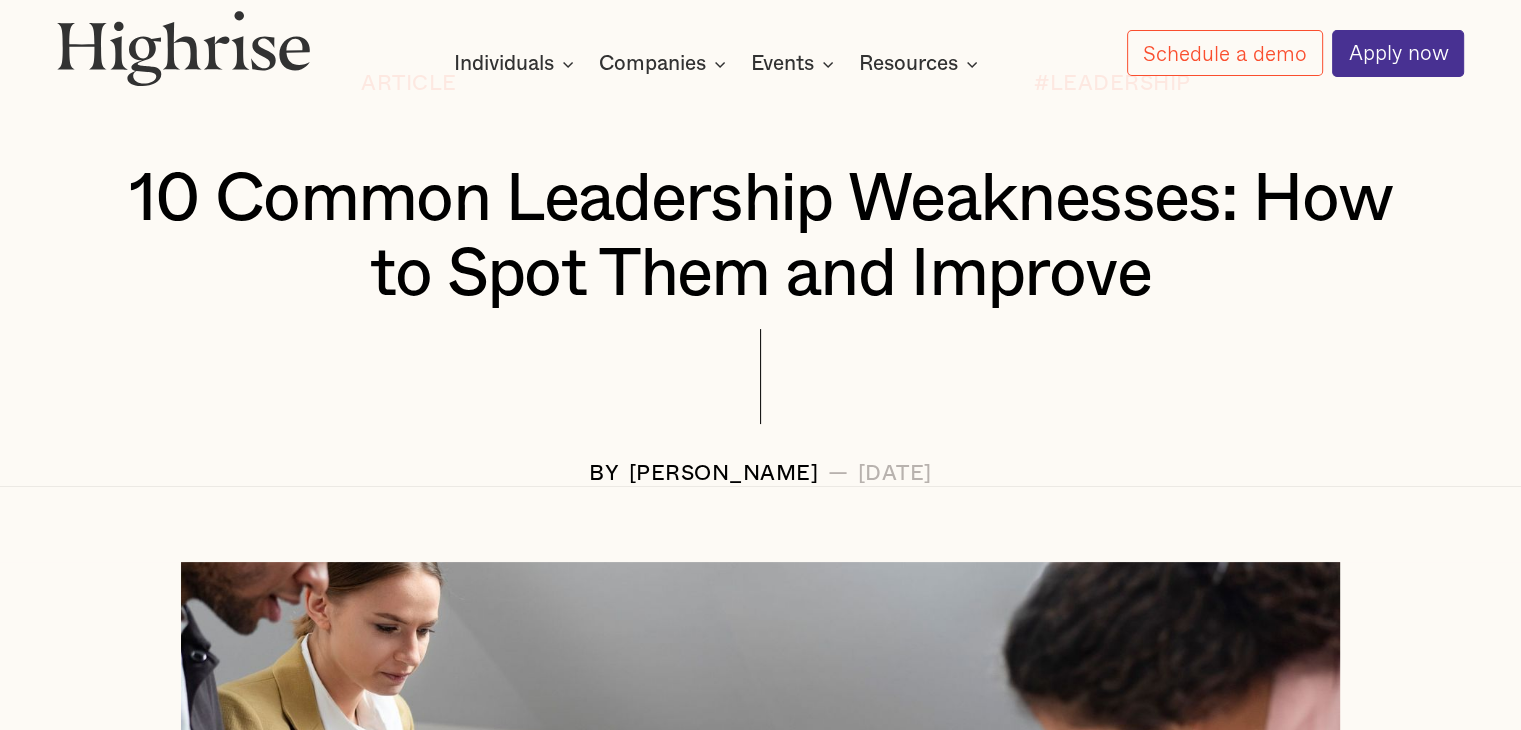 scroll, scrollTop: 280, scrollLeft: 0, axis: vertical 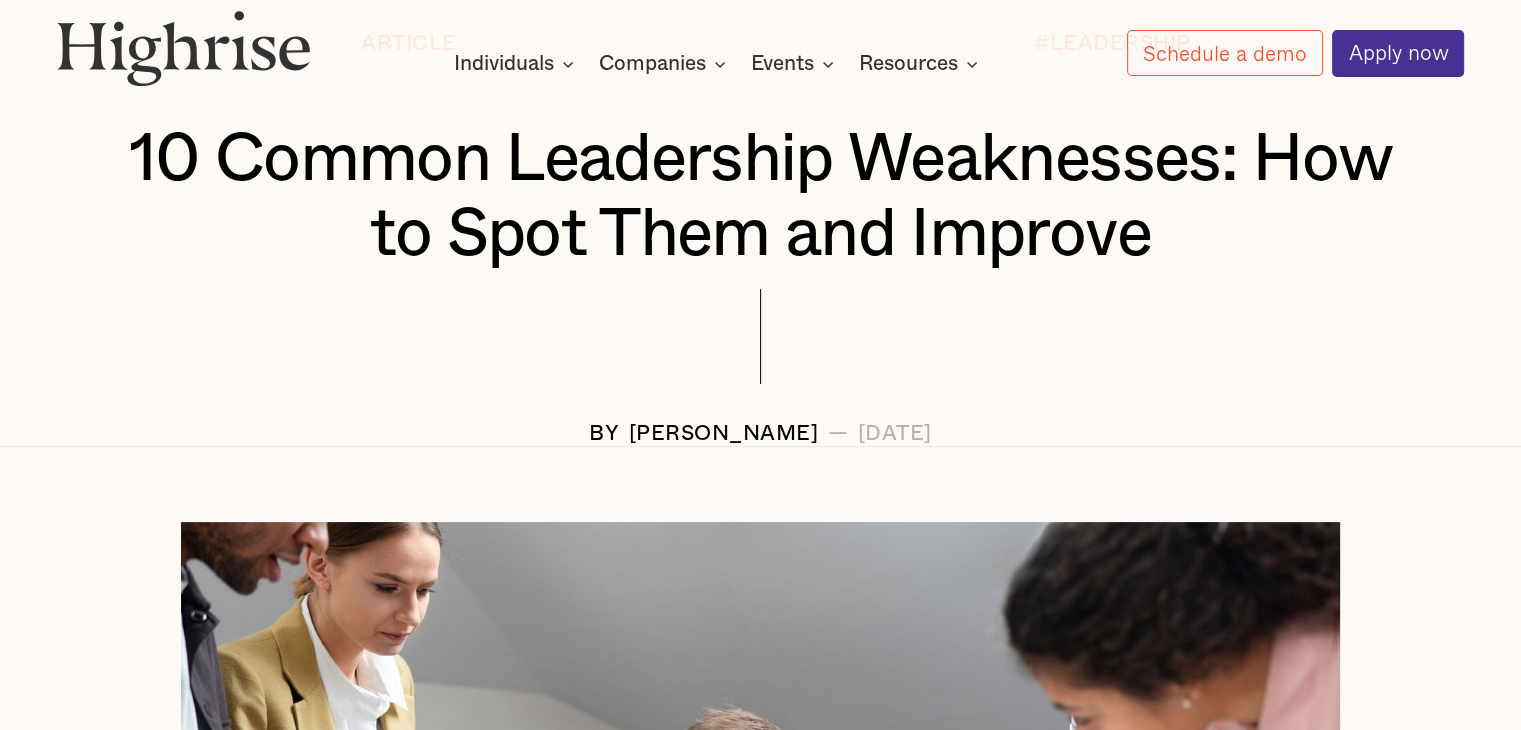 drag, startPoint x: 522, startPoint y: 432, endPoint x: 1014, endPoint y: 448, distance: 492.2601 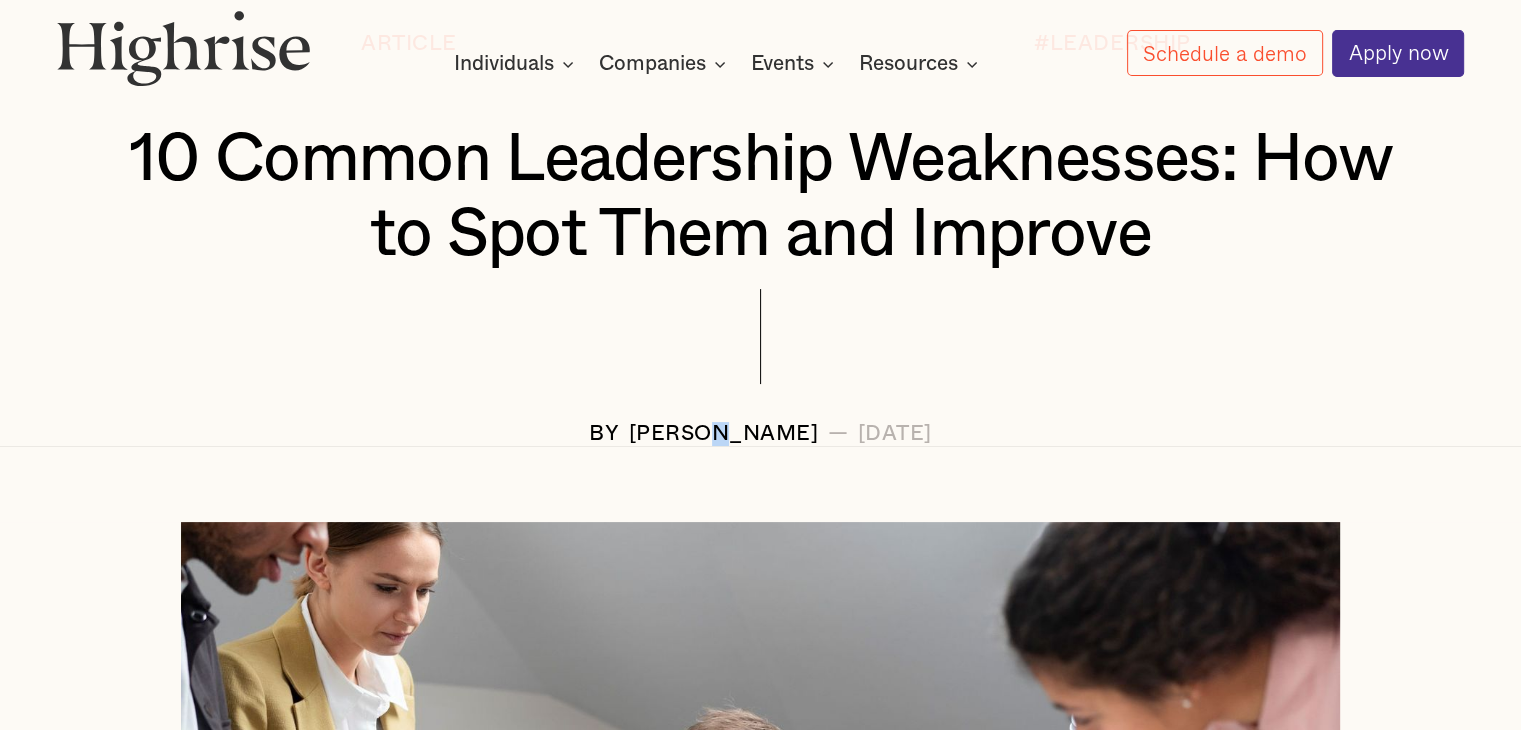 click on "[PERSON_NAME]" at bounding box center [724, 434] 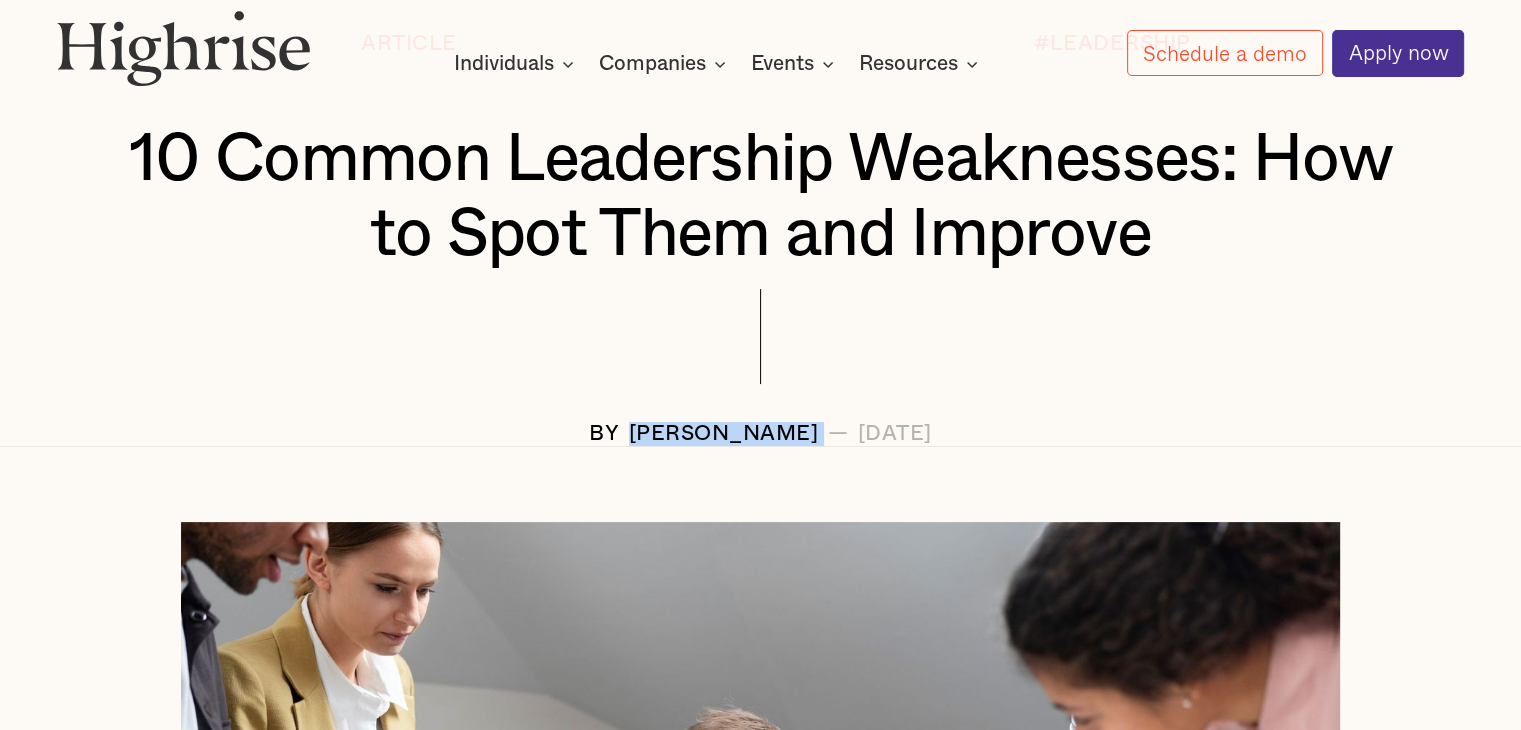 click on "[PERSON_NAME]" at bounding box center [724, 434] 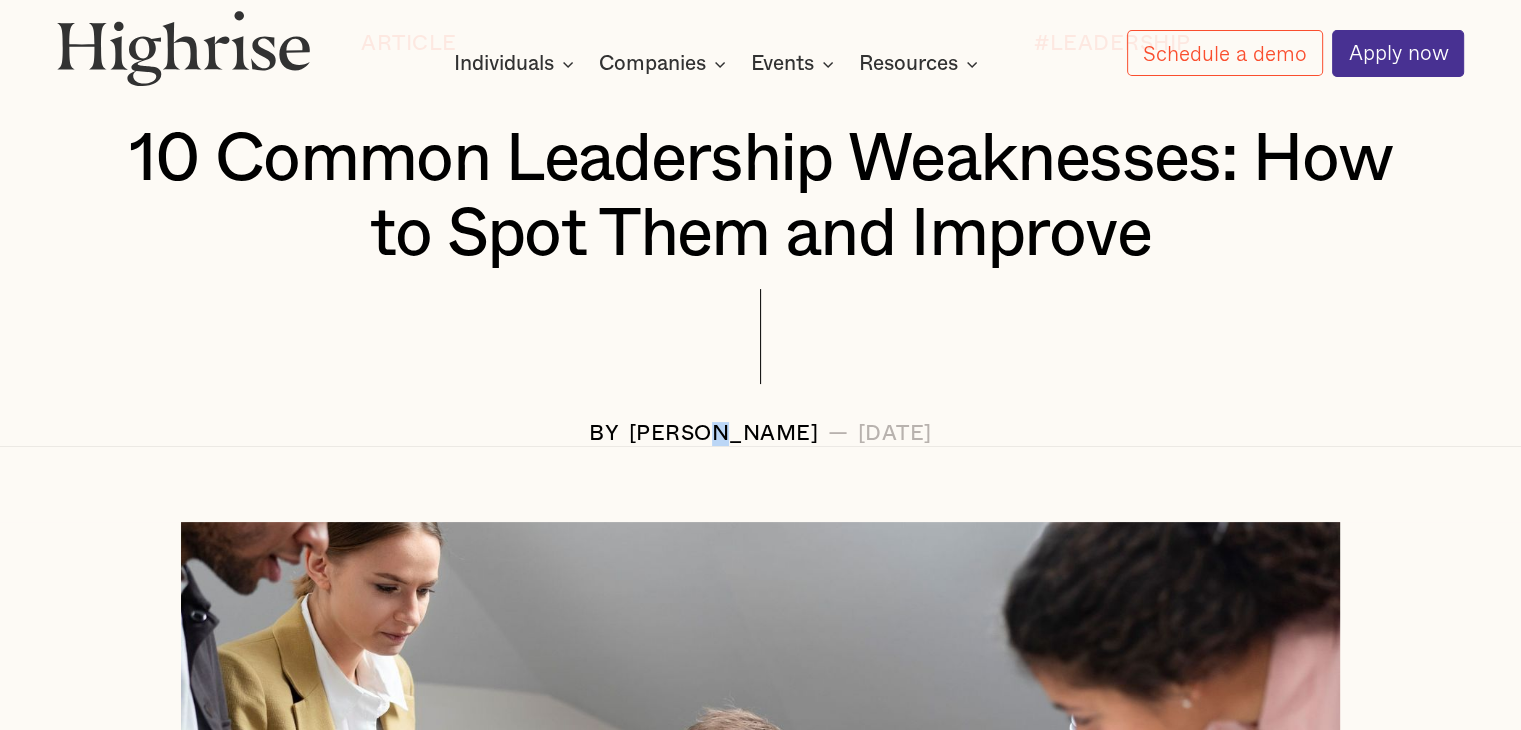 click on "[PERSON_NAME]" at bounding box center [724, 434] 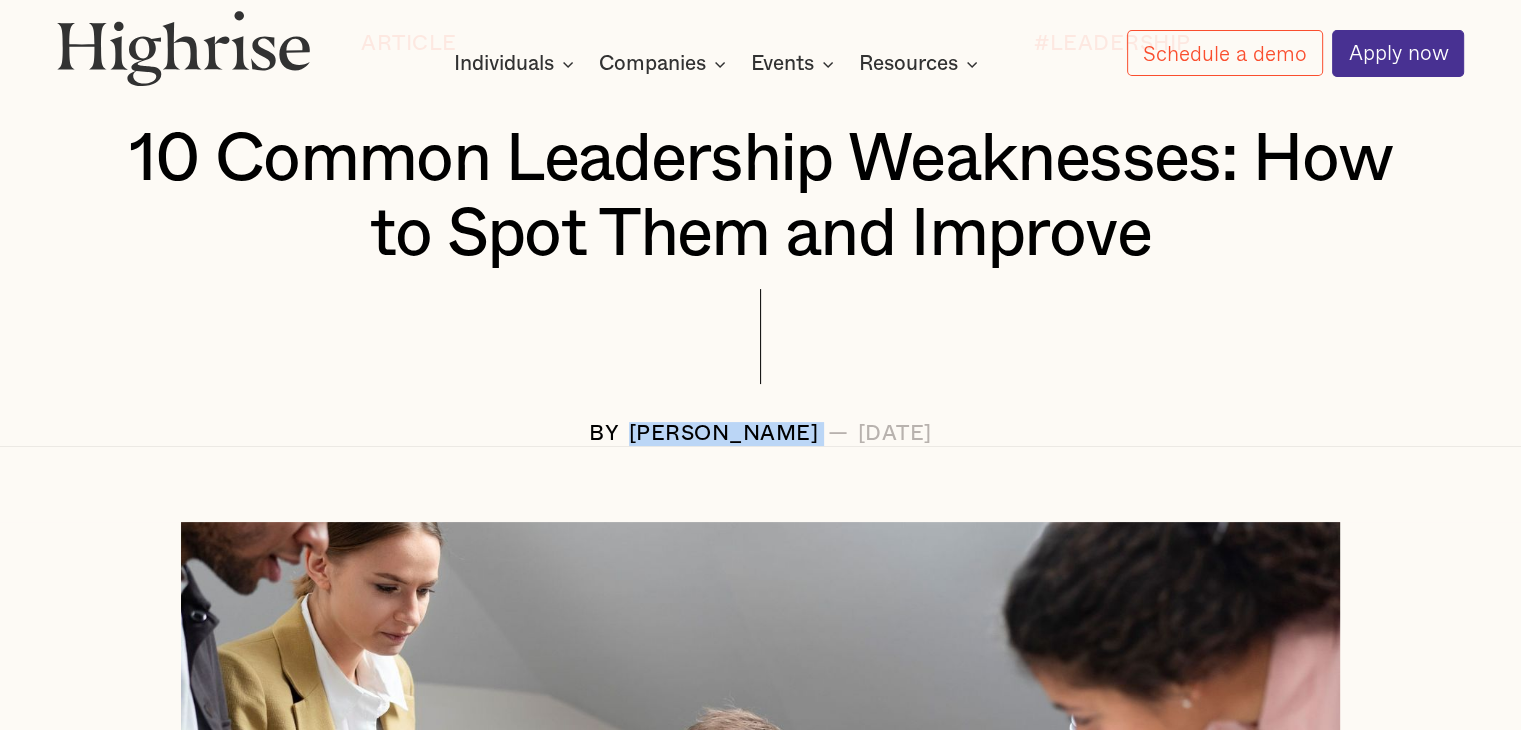 click on "[PERSON_NAME]" at bounding box center (724, 434) 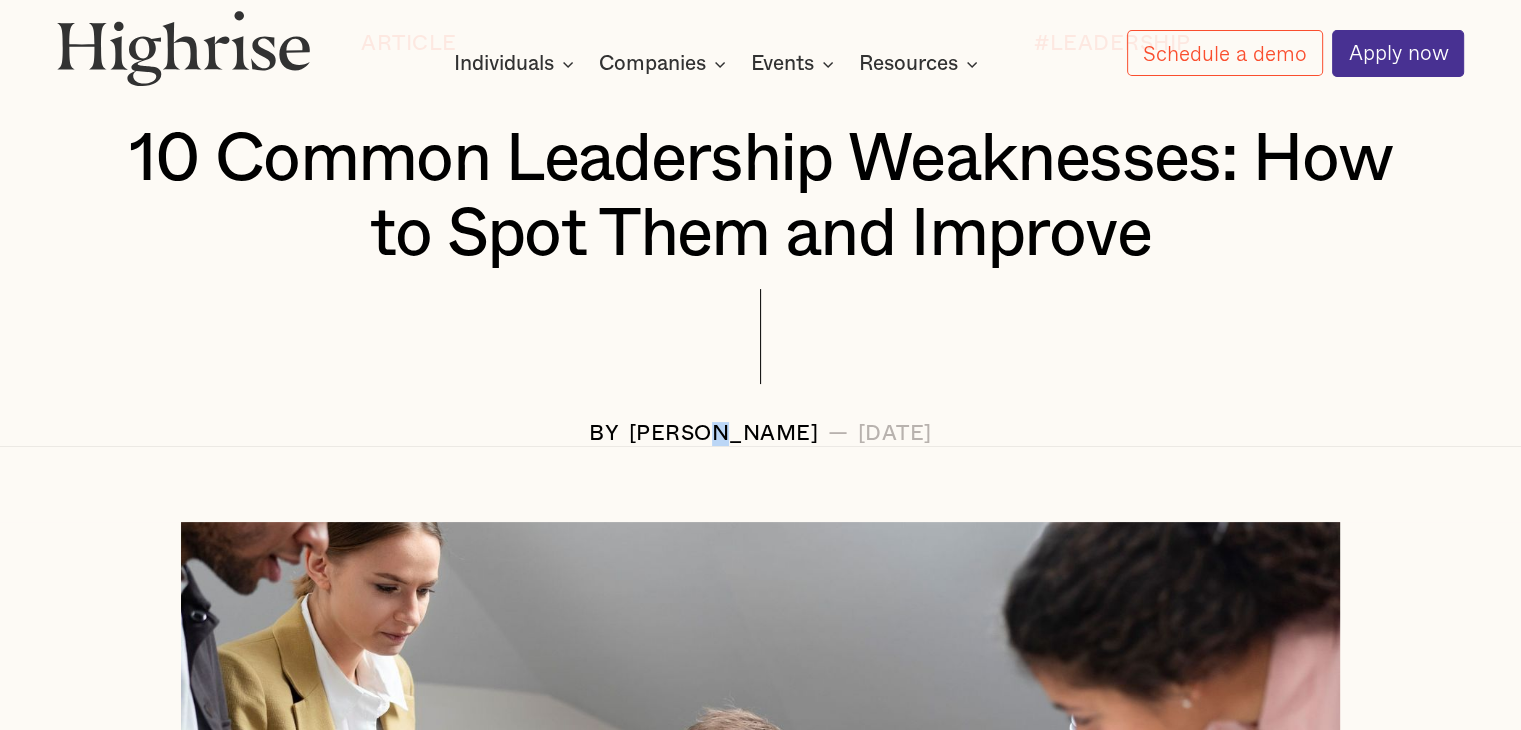click on "[PERSON_NAME]" at bounding box center [724, 434] 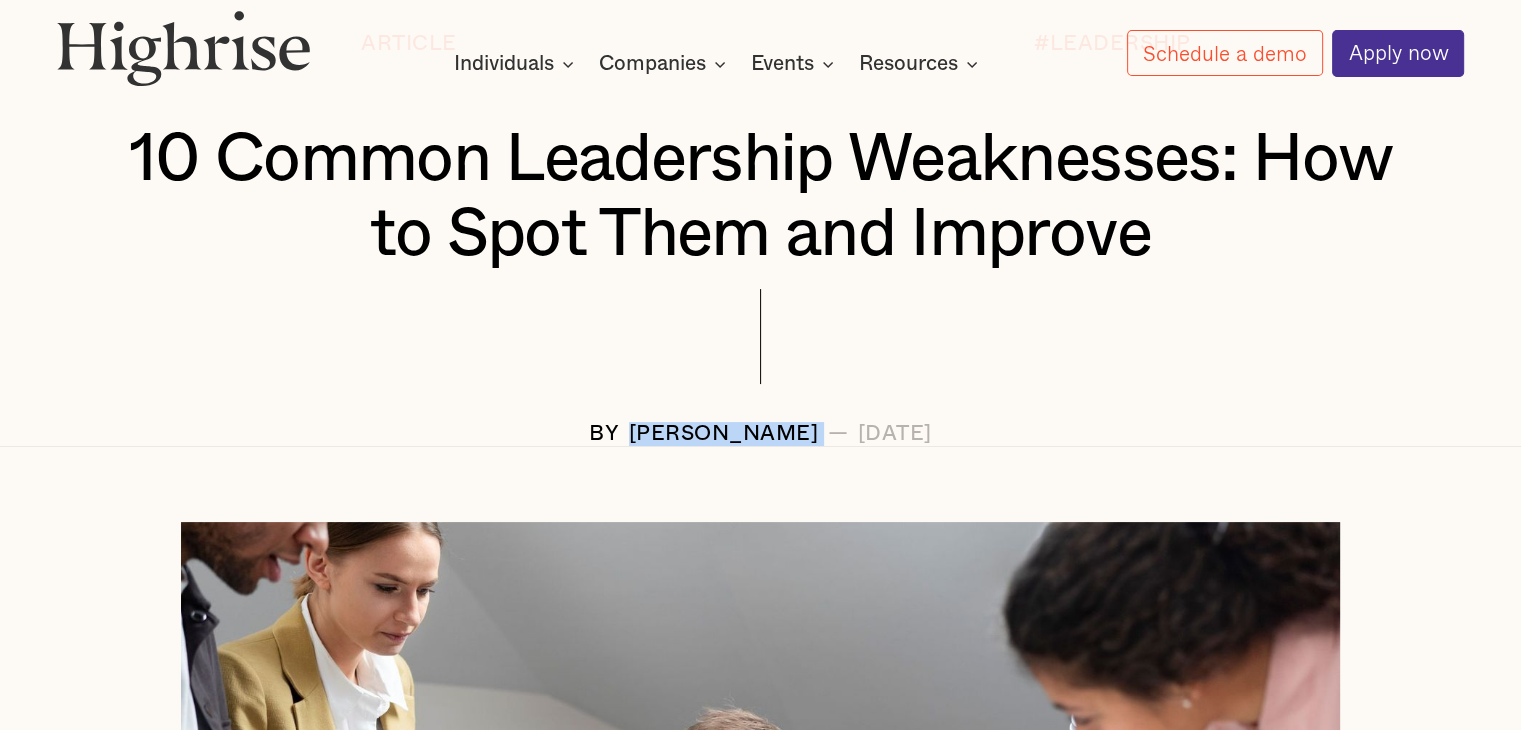 click on "[PERSON_NAME]" at bounding box center (724, 434) 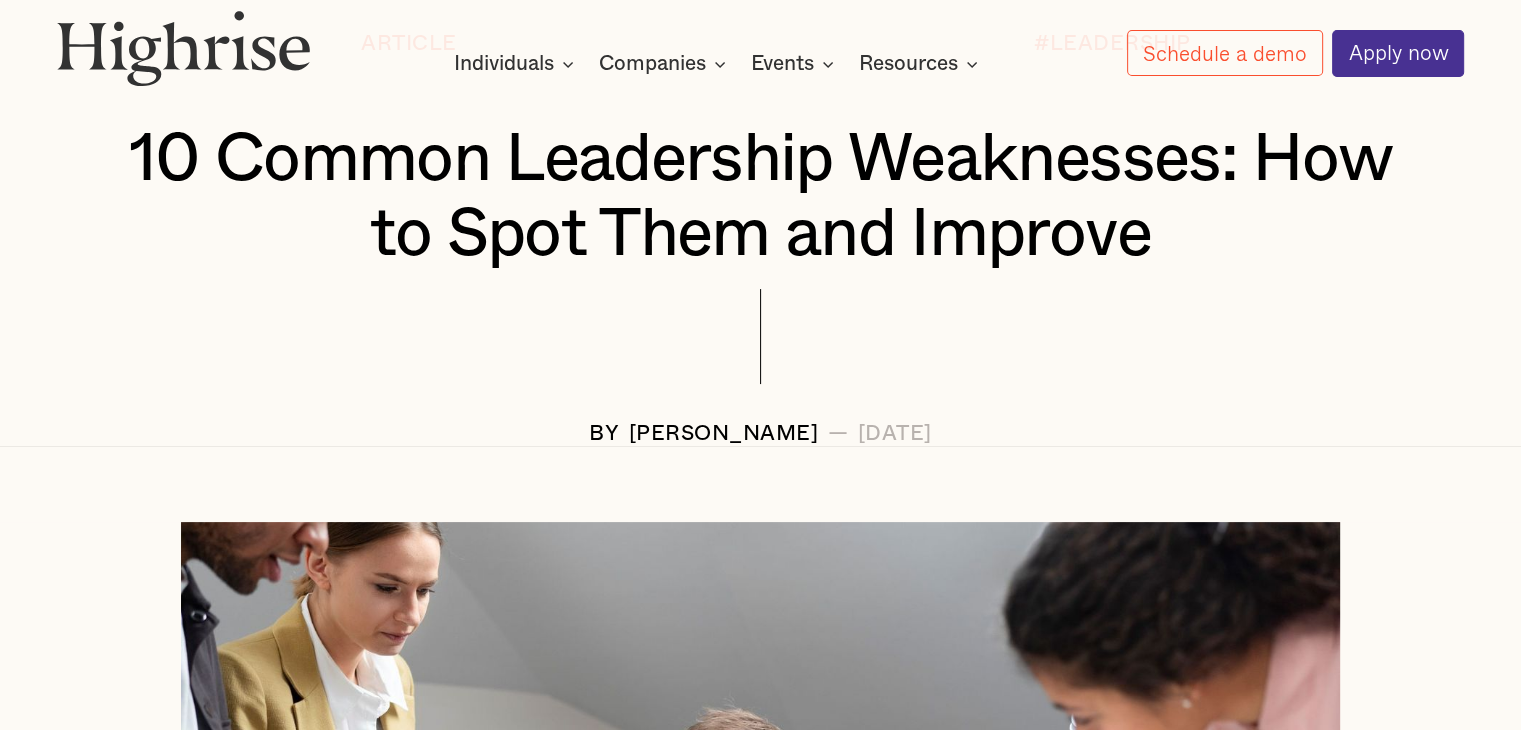 click on "[DATE]" at bounding box center (895, 434) 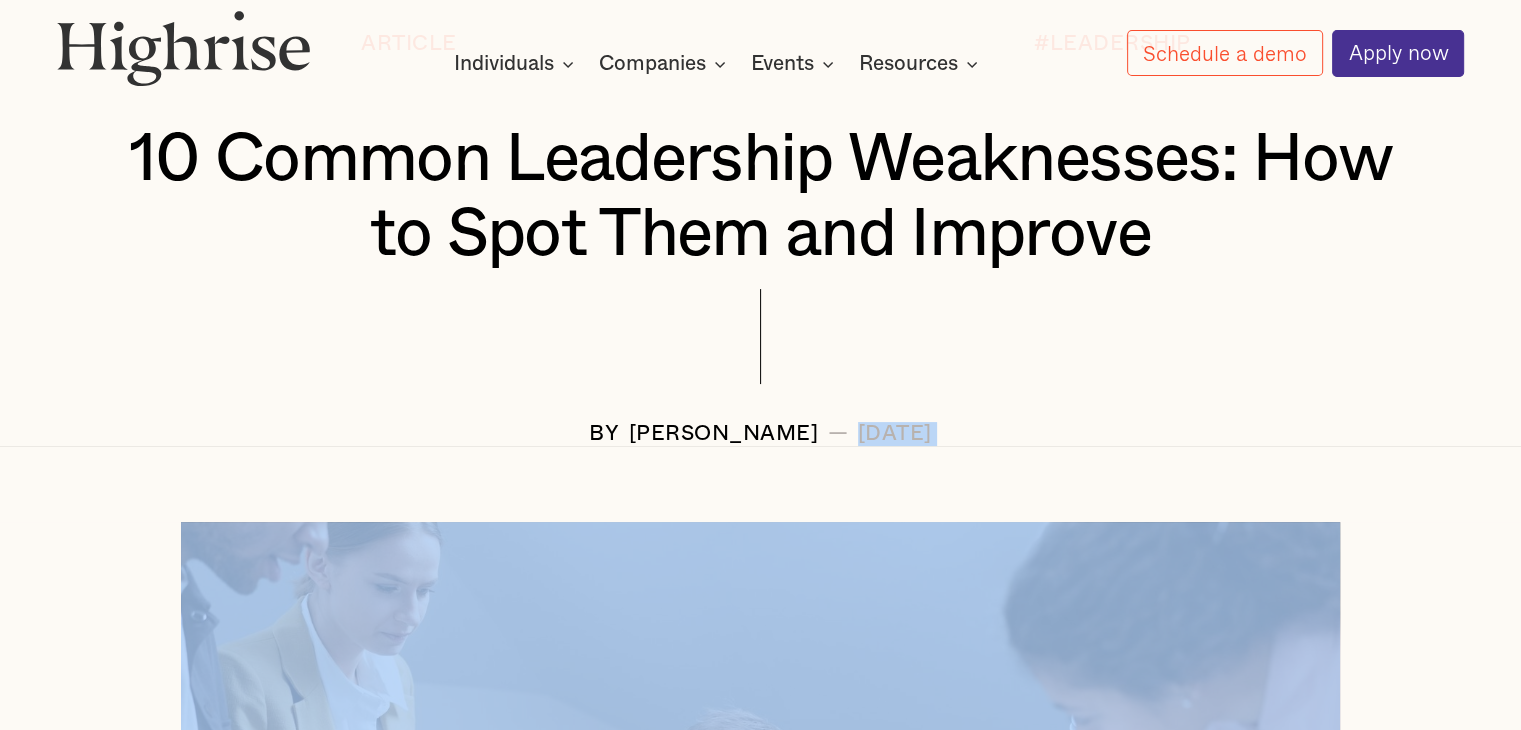 click on "[DATE]" at bounding box center [895, 434] 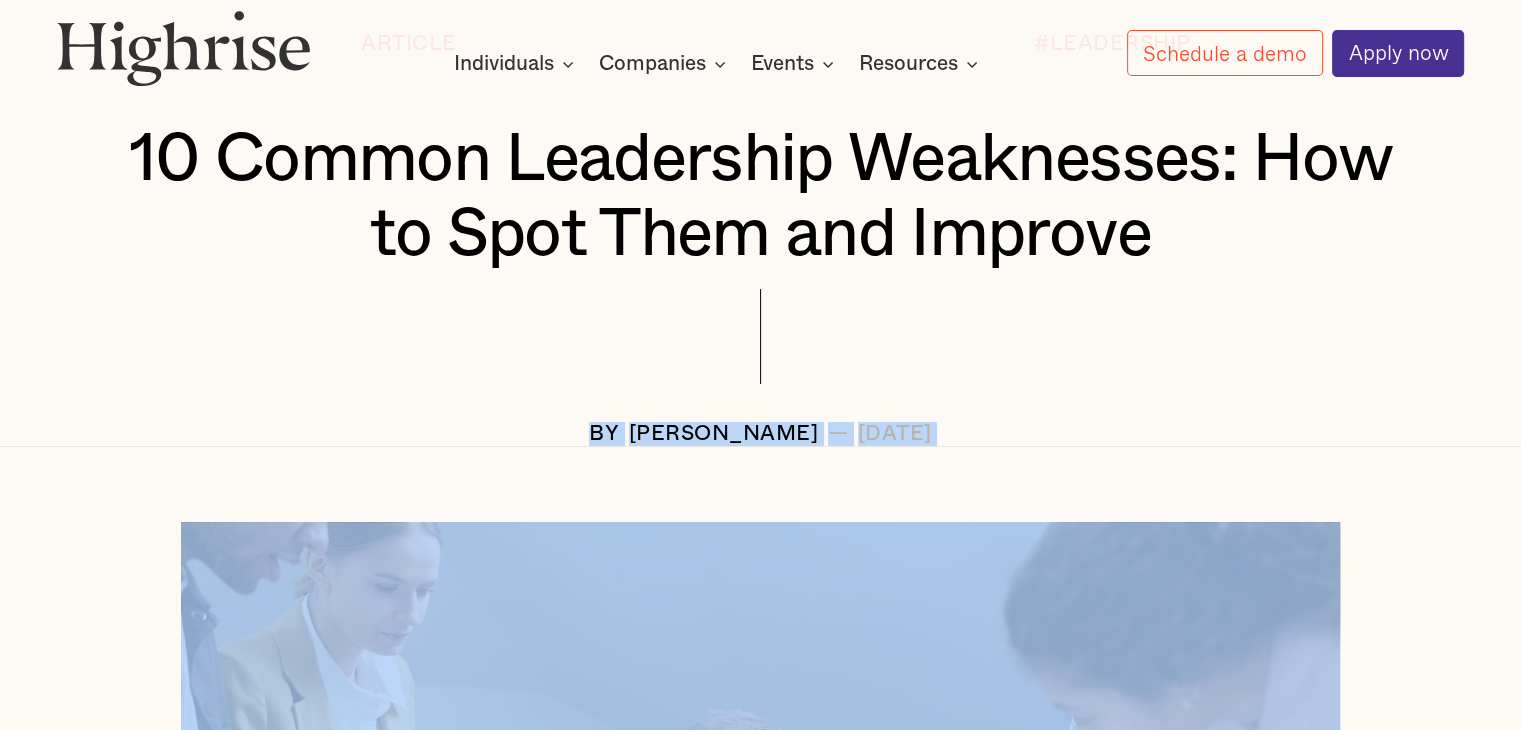 drag, startPoint x: 515, startPoint y: 437, endPoint x: 789, endPoint y: 455, distance: 274.5906 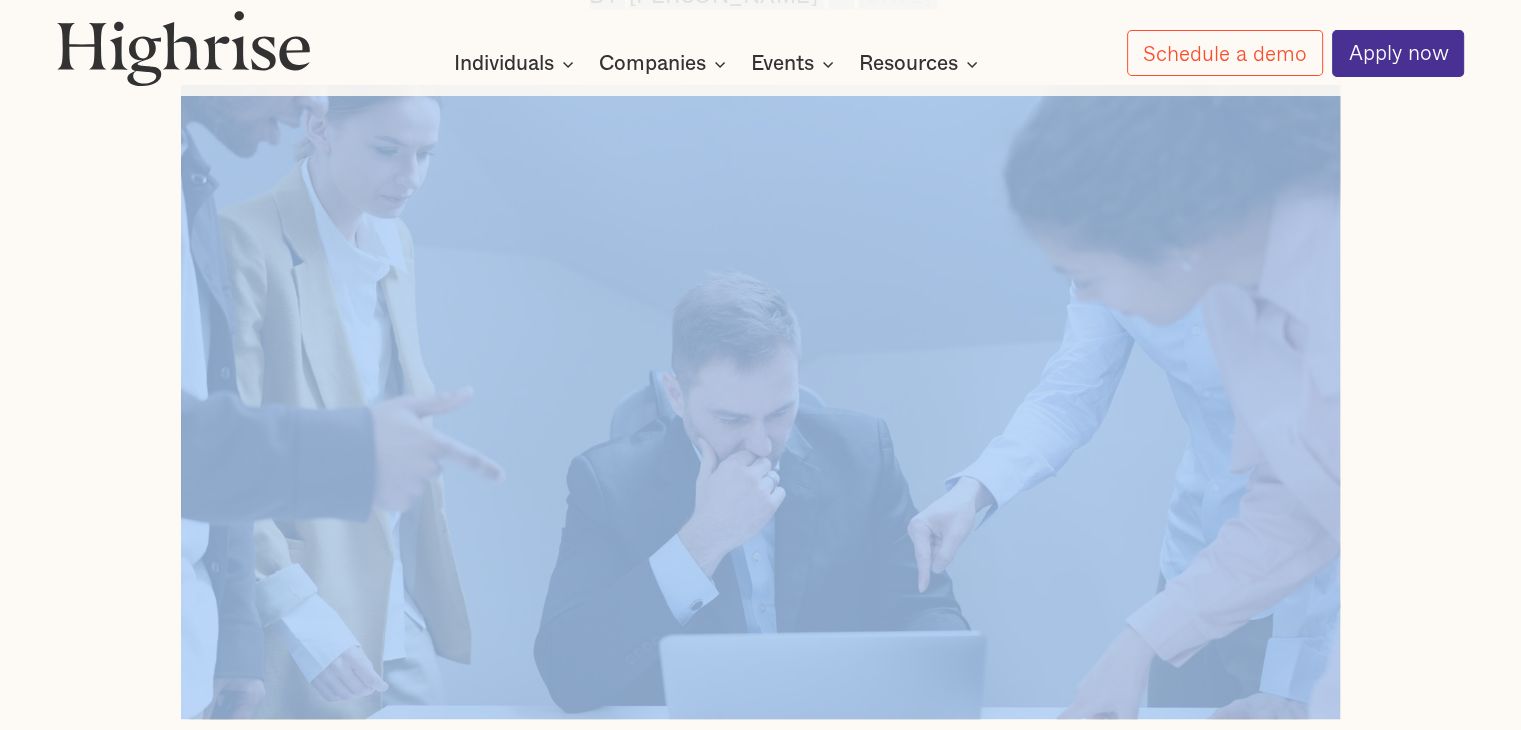 scroll, scrollTop: 84, scrollLeft: 0, axis: vertical 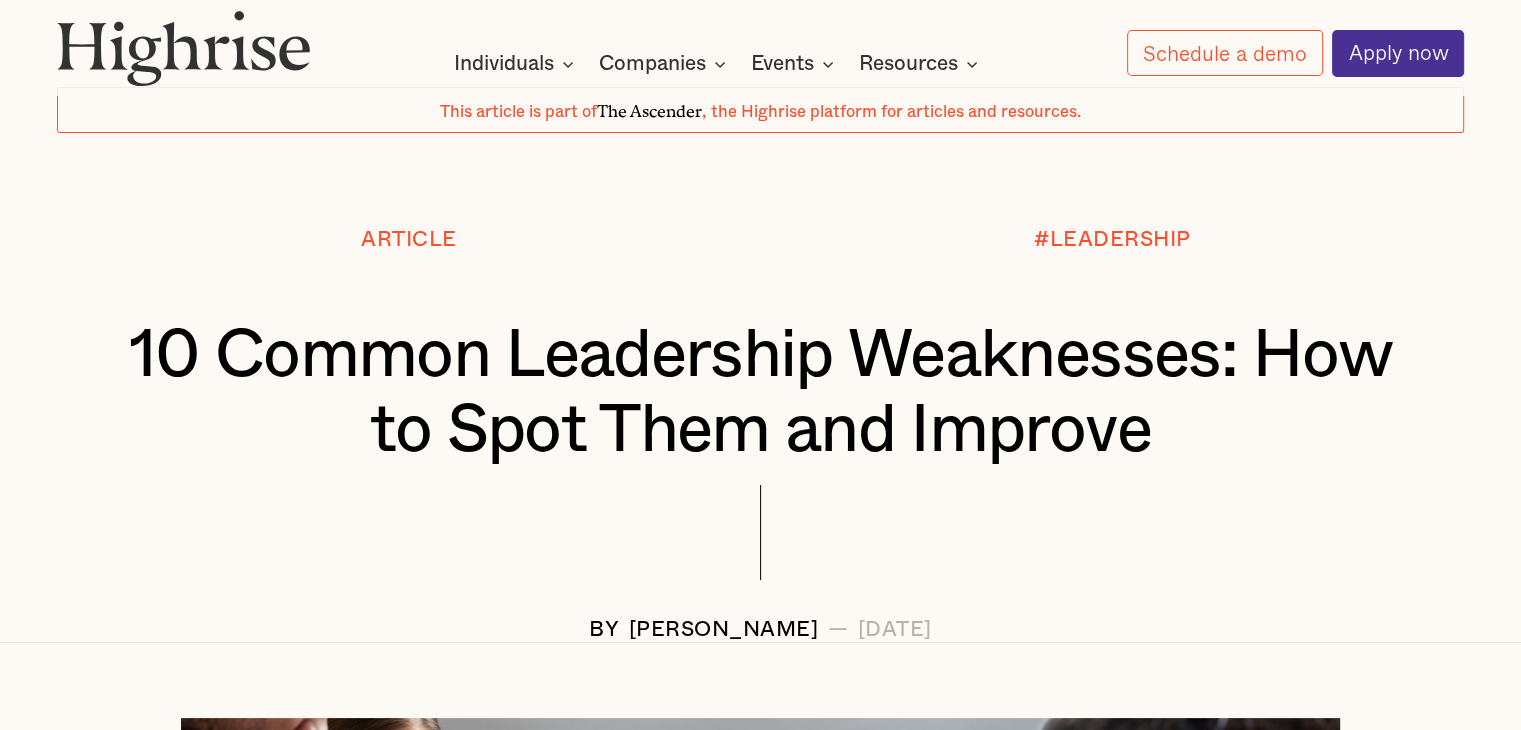 click at bounding box center [760, 551] 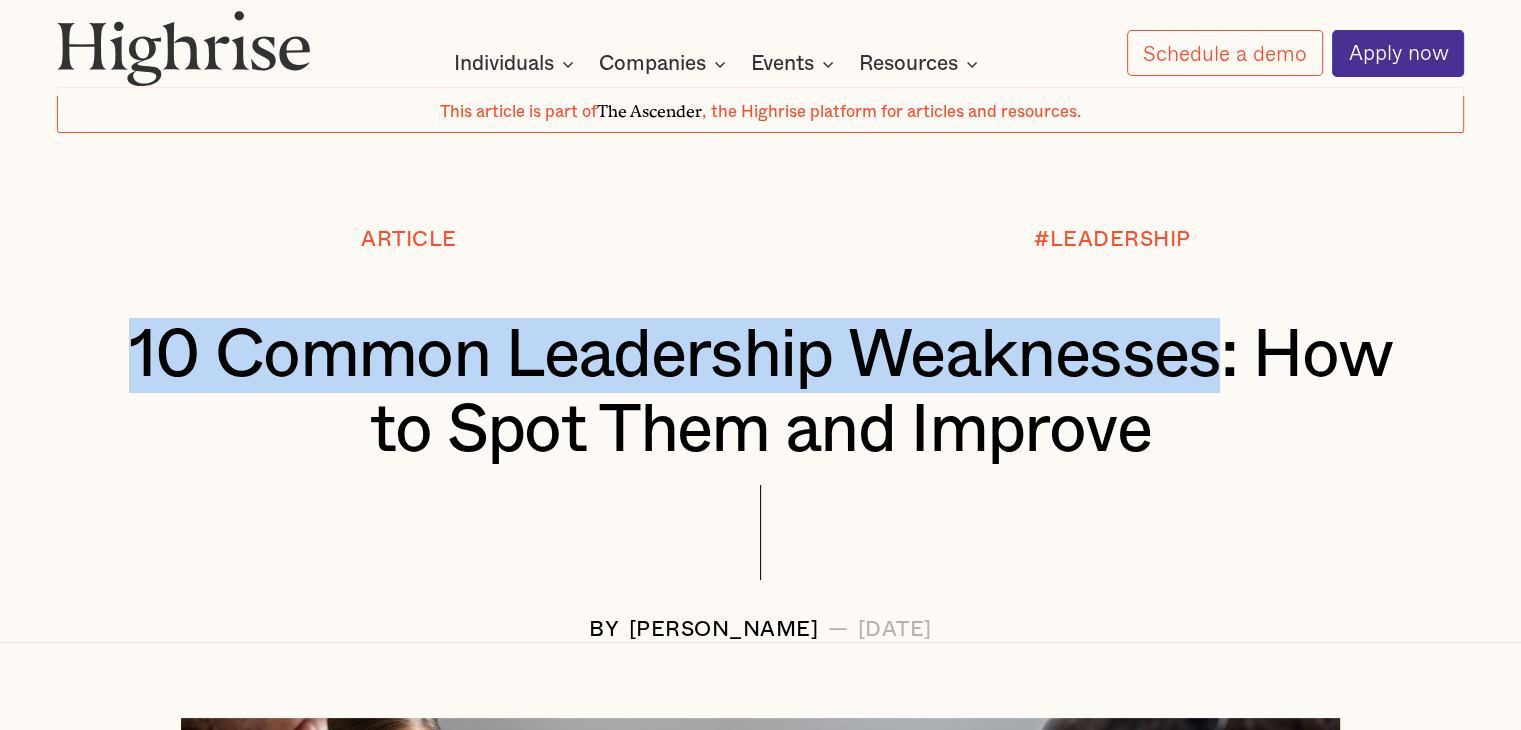 drag, startPoint x: 128, startPoint y: 354, endPoint x: 1213, endPoint y: 382, distance: 1085.3612 